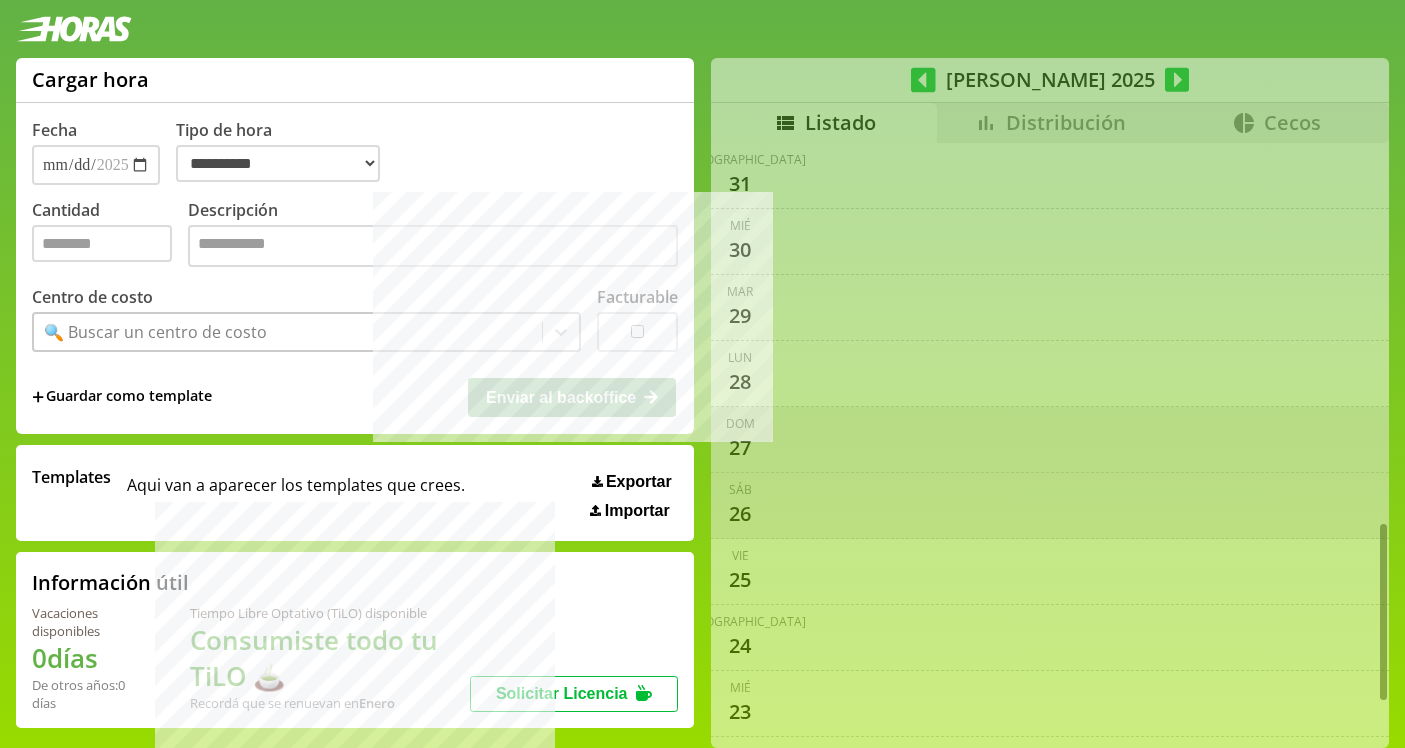 select on "**********" 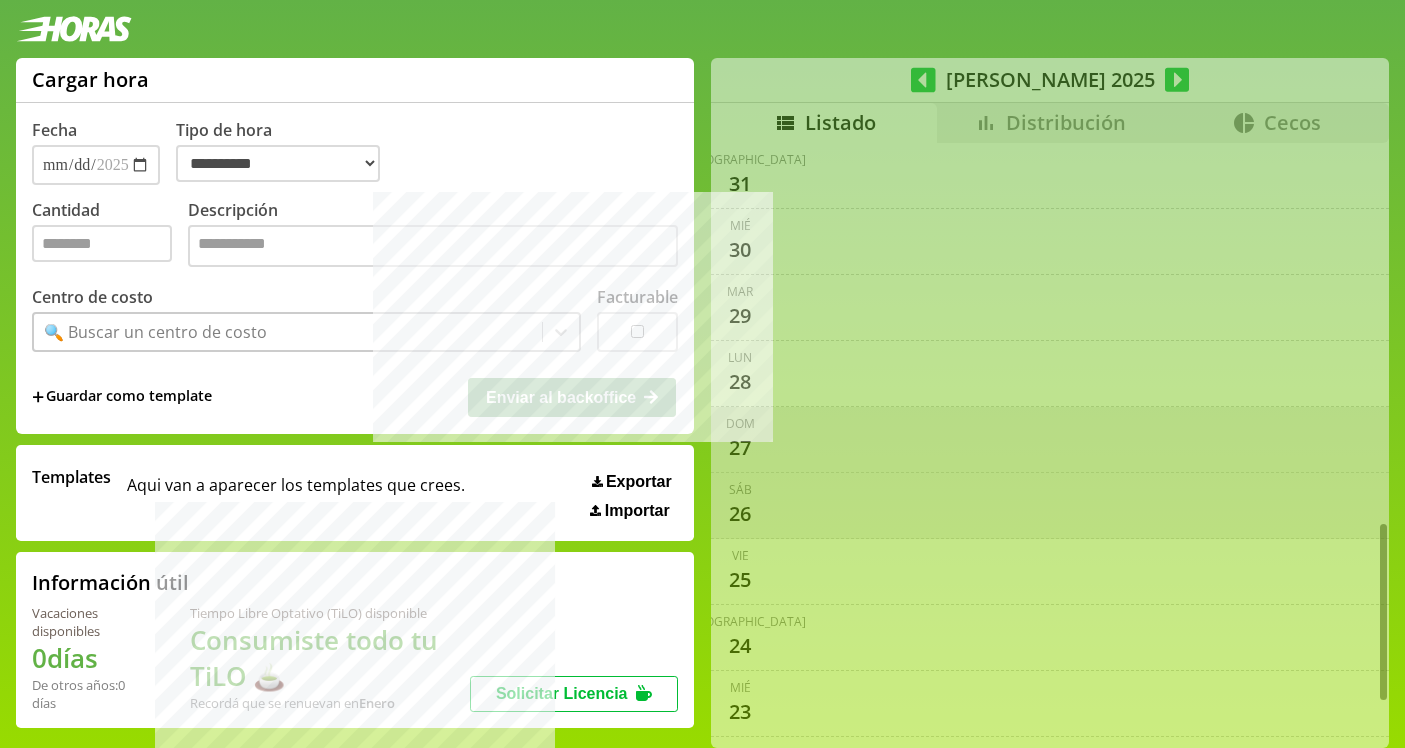 scroll, scrollTop: 16, scrollLeft: 0, axis: vertical 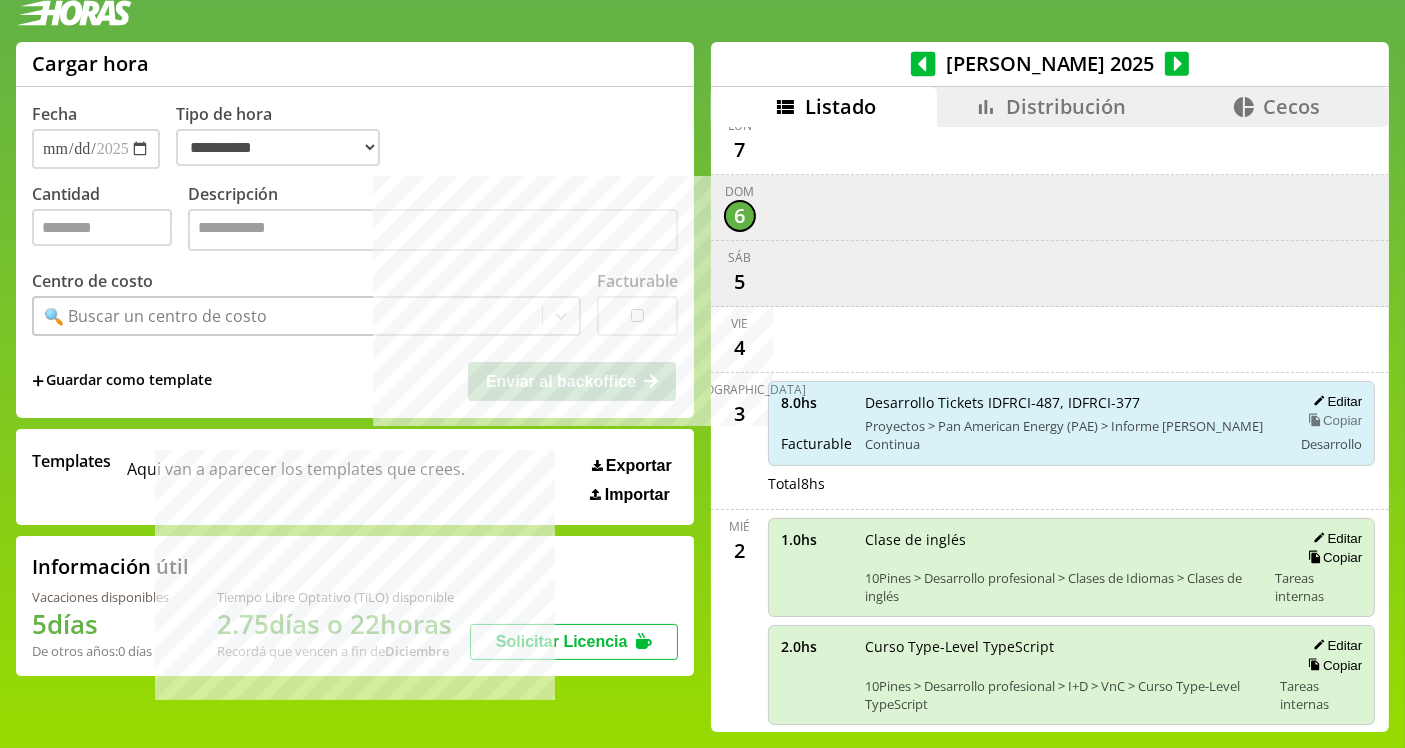 click on "Copiar" at bounding box center (1332, 420) 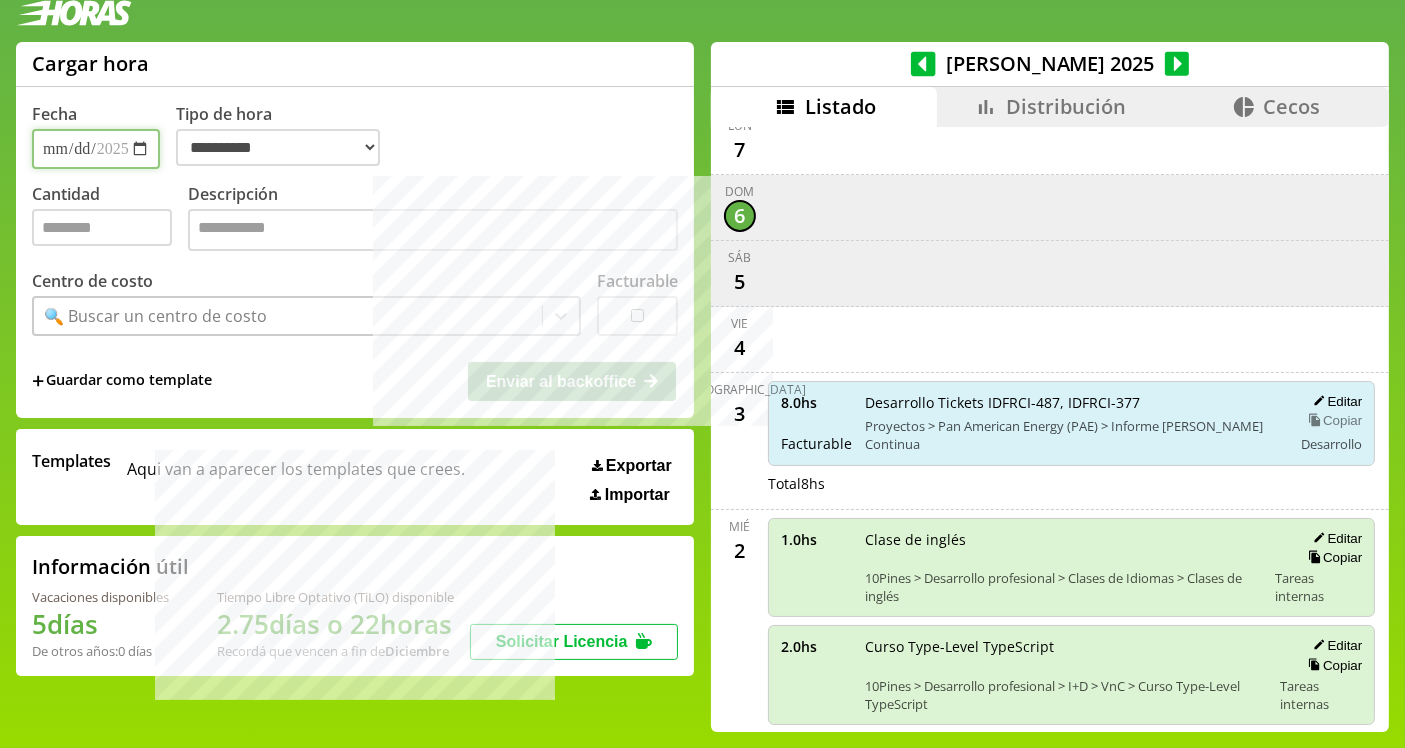 type on "*" 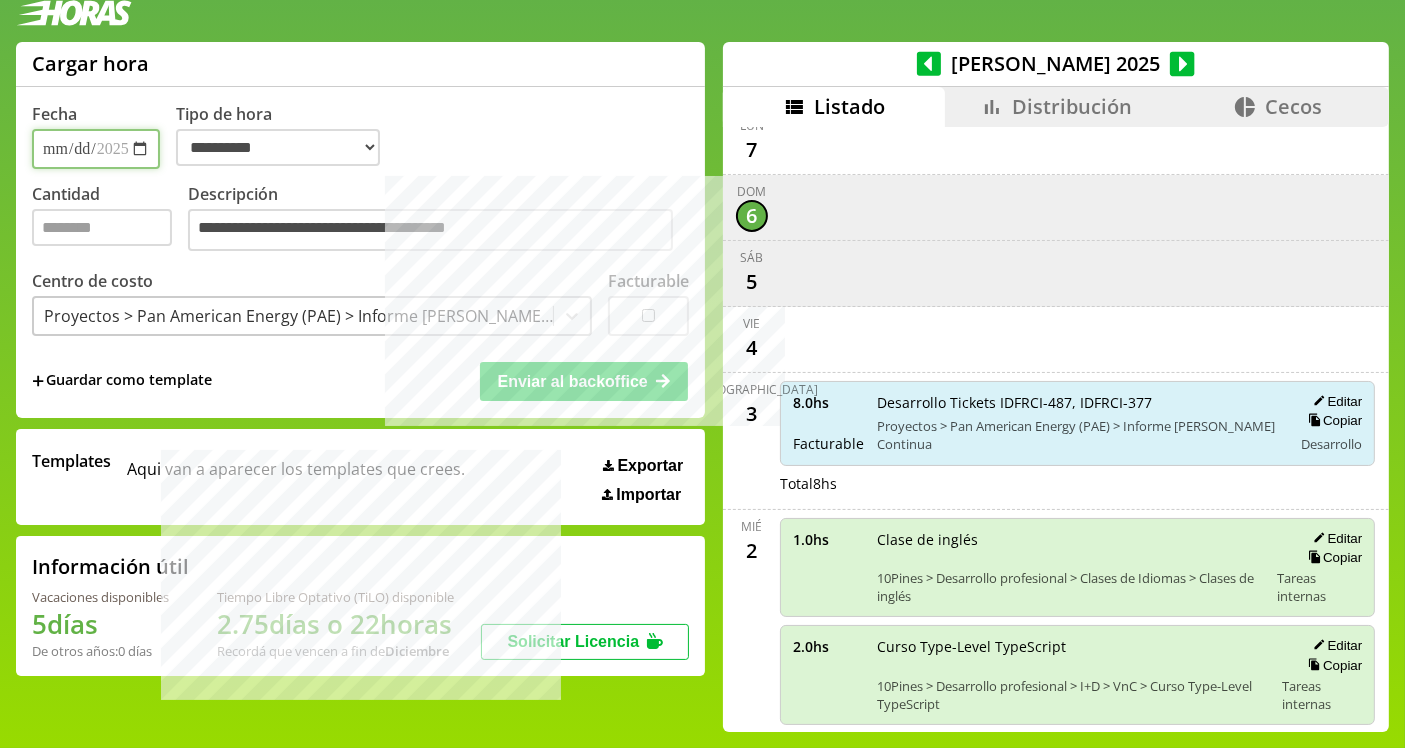 click on "**********" at bounding box center [96, 149] 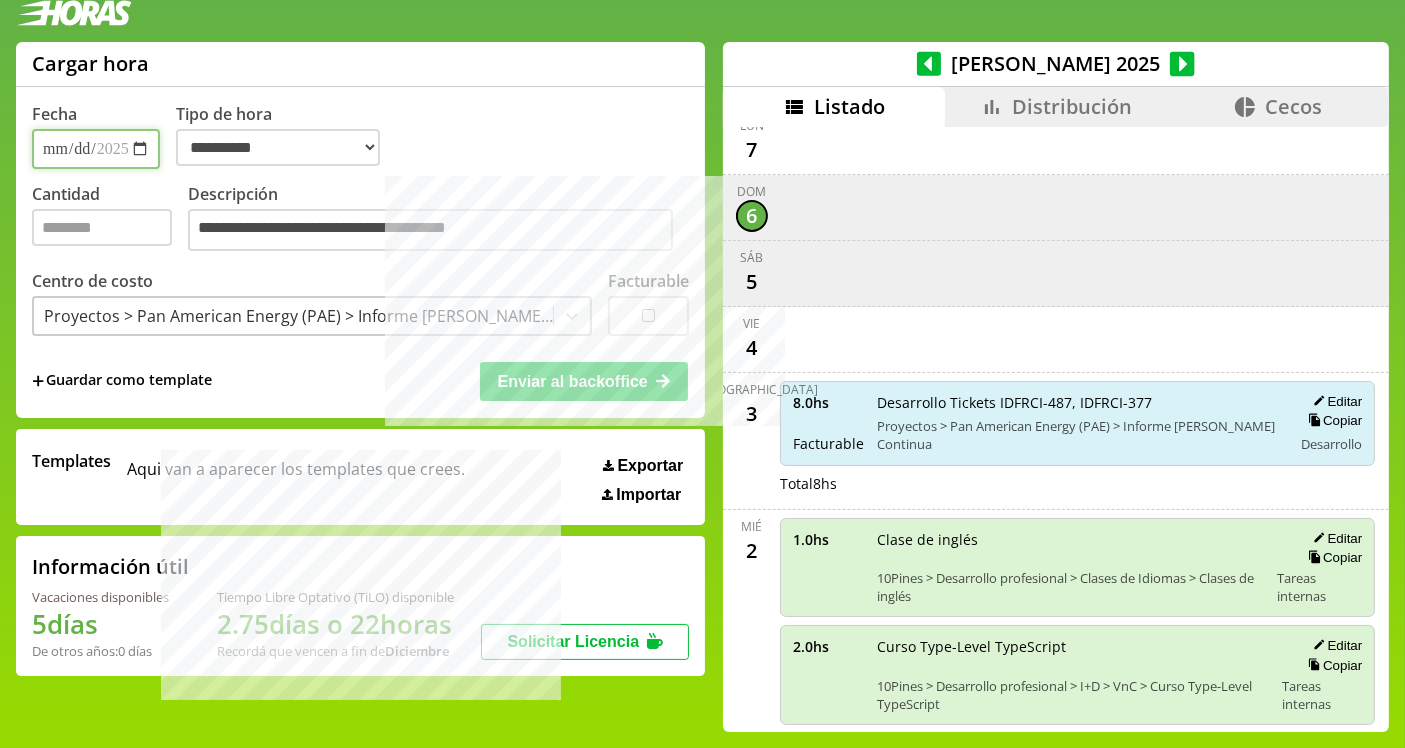 type on "**********" 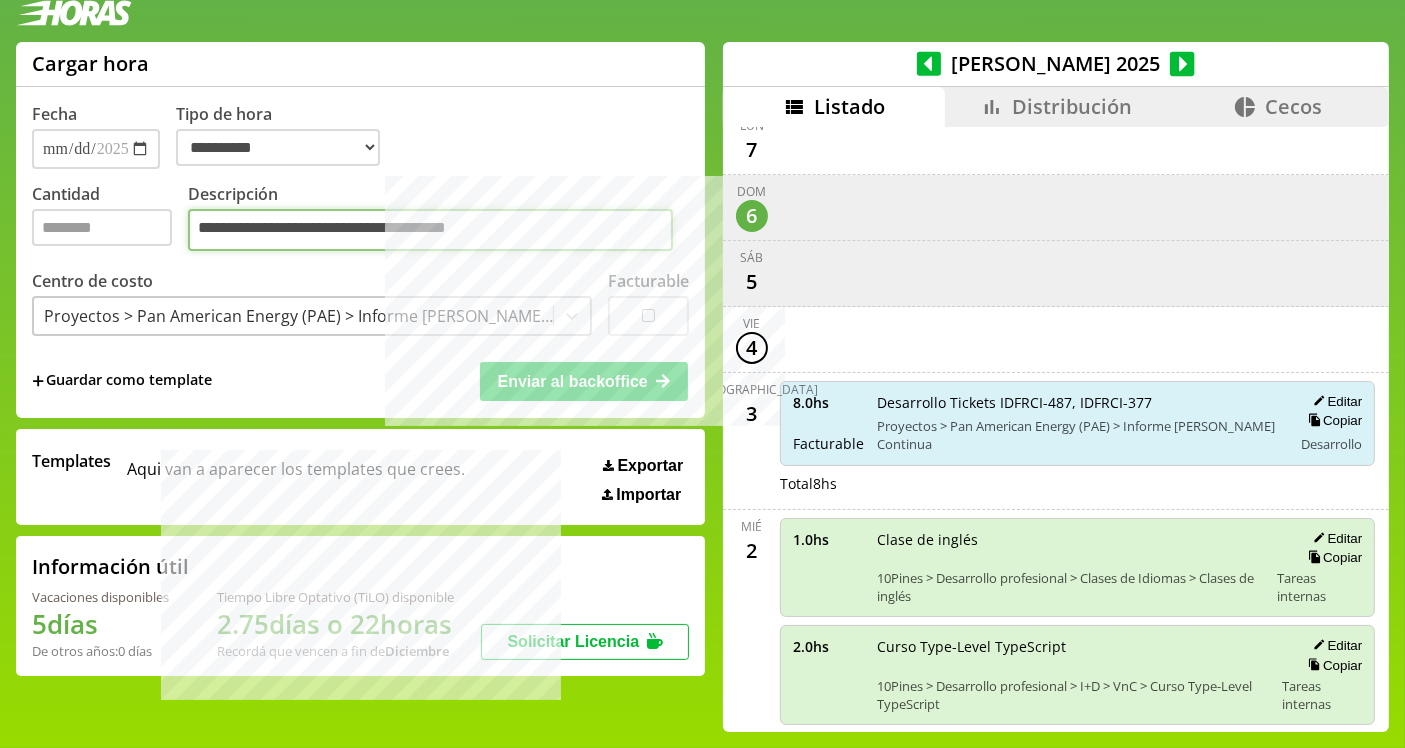 drag, startPoint x: 522, startPoint y: 232, endPoint x: 388, endPoint y: 248, distance: 134.95184 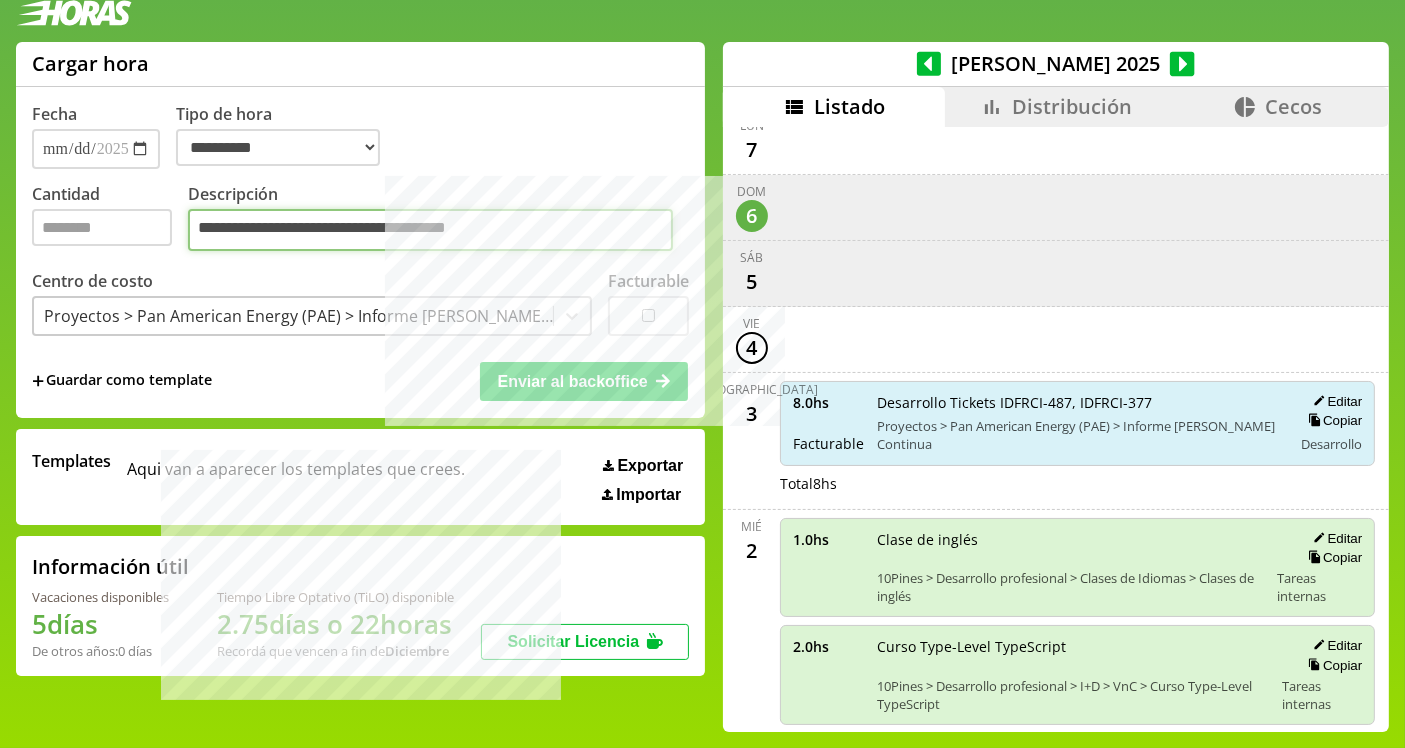 click on "**********" at bounding box center (430, 230) 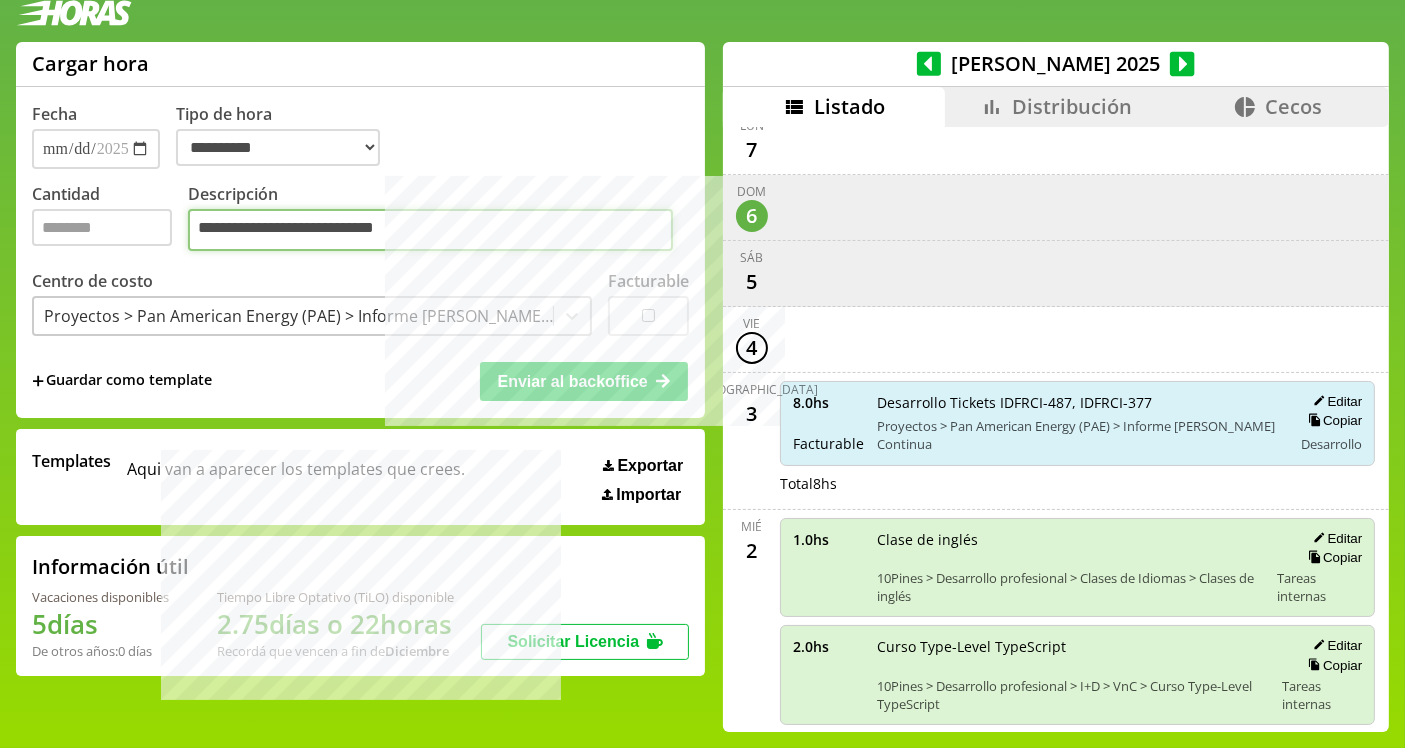 click on "**********" at bounding box center (430, 230) 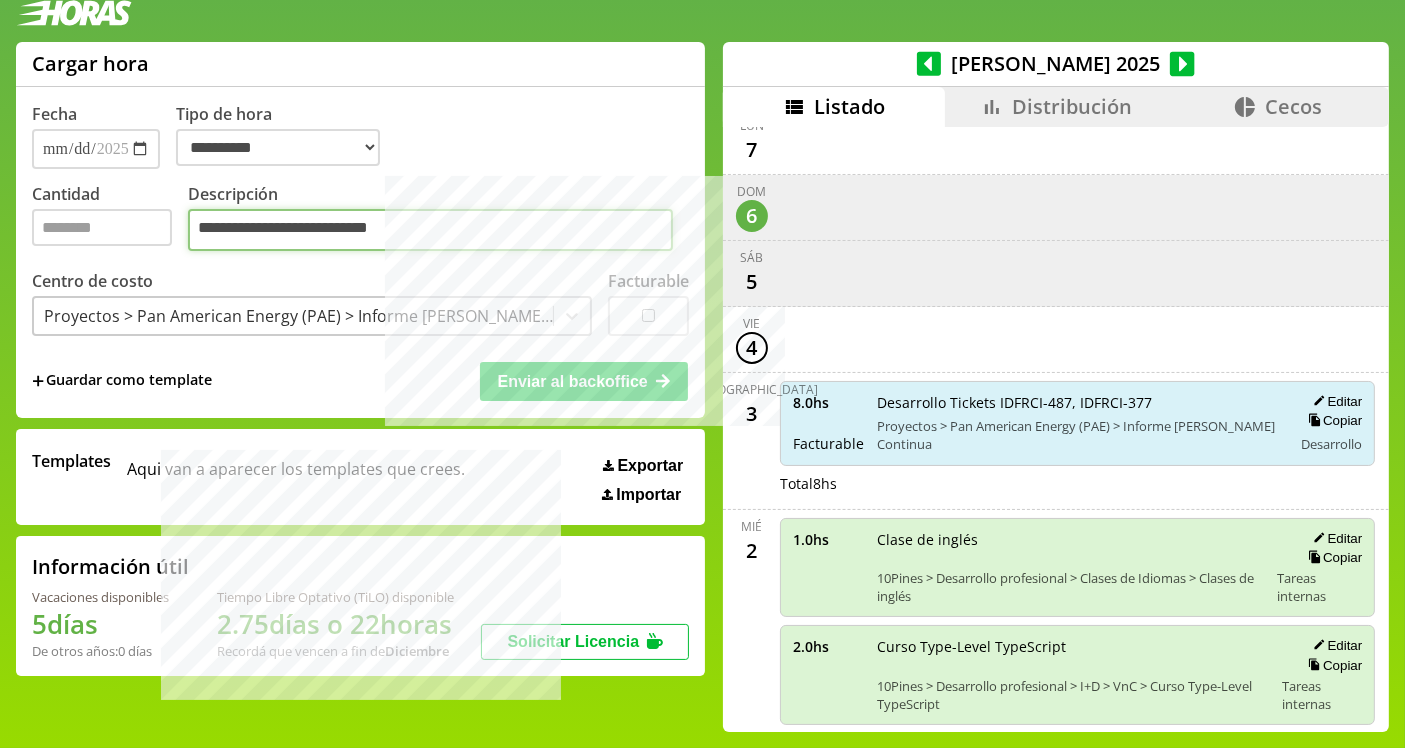 type on "**********" 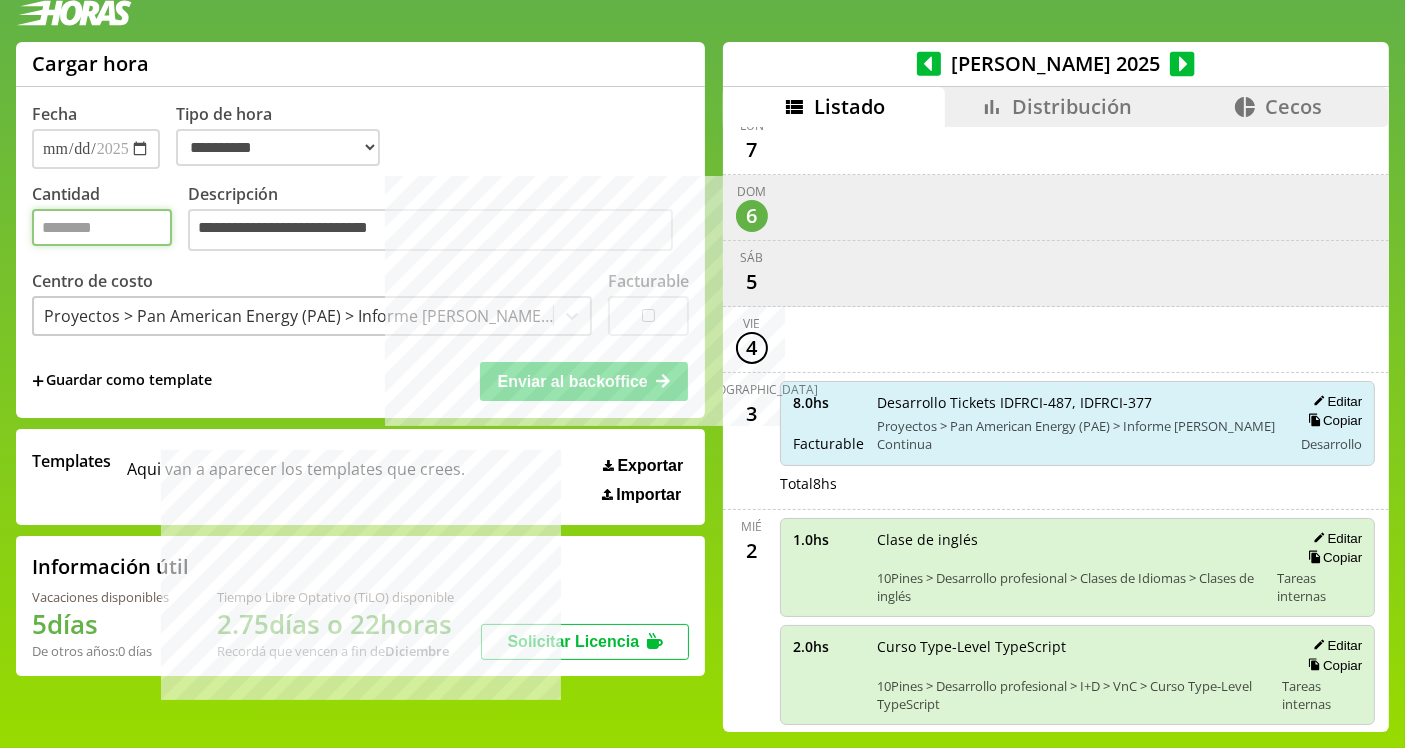 click on "*" at bounding box center [102, 227] 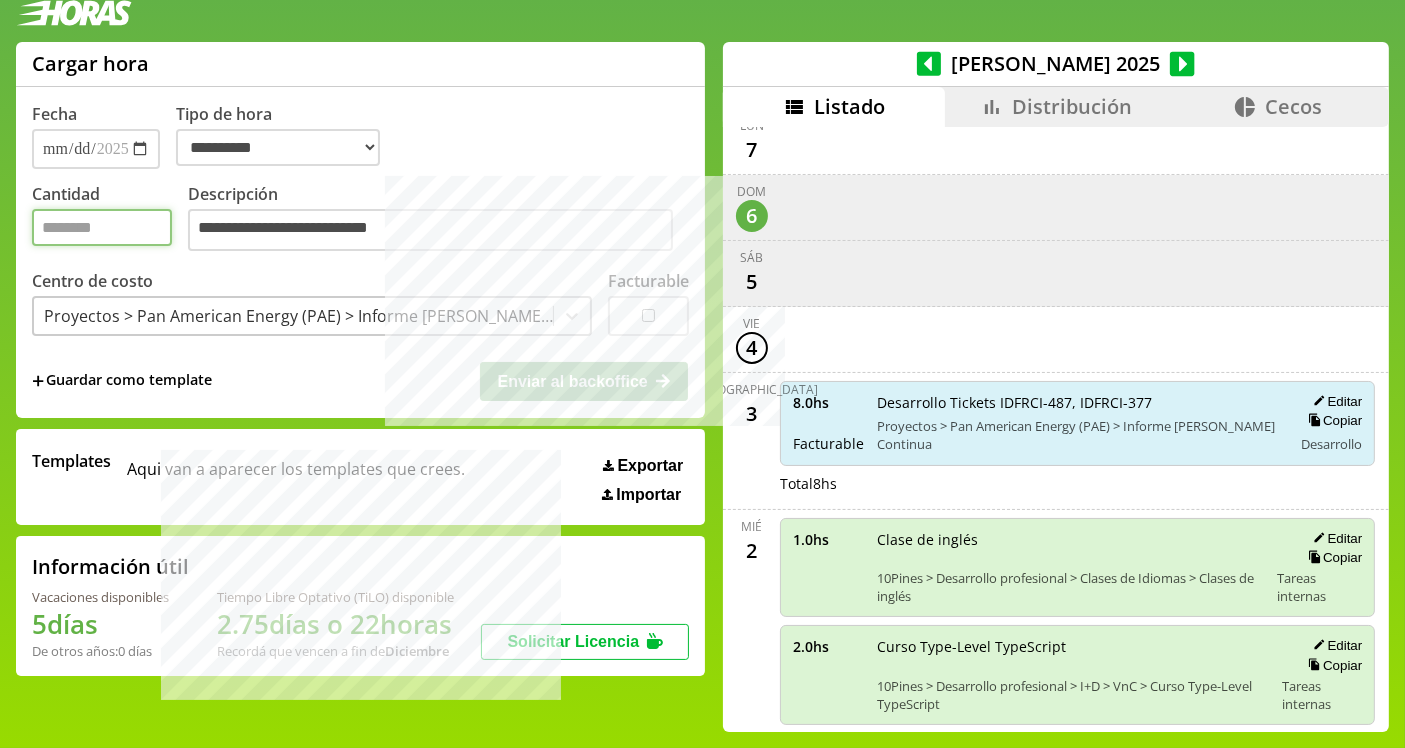 type 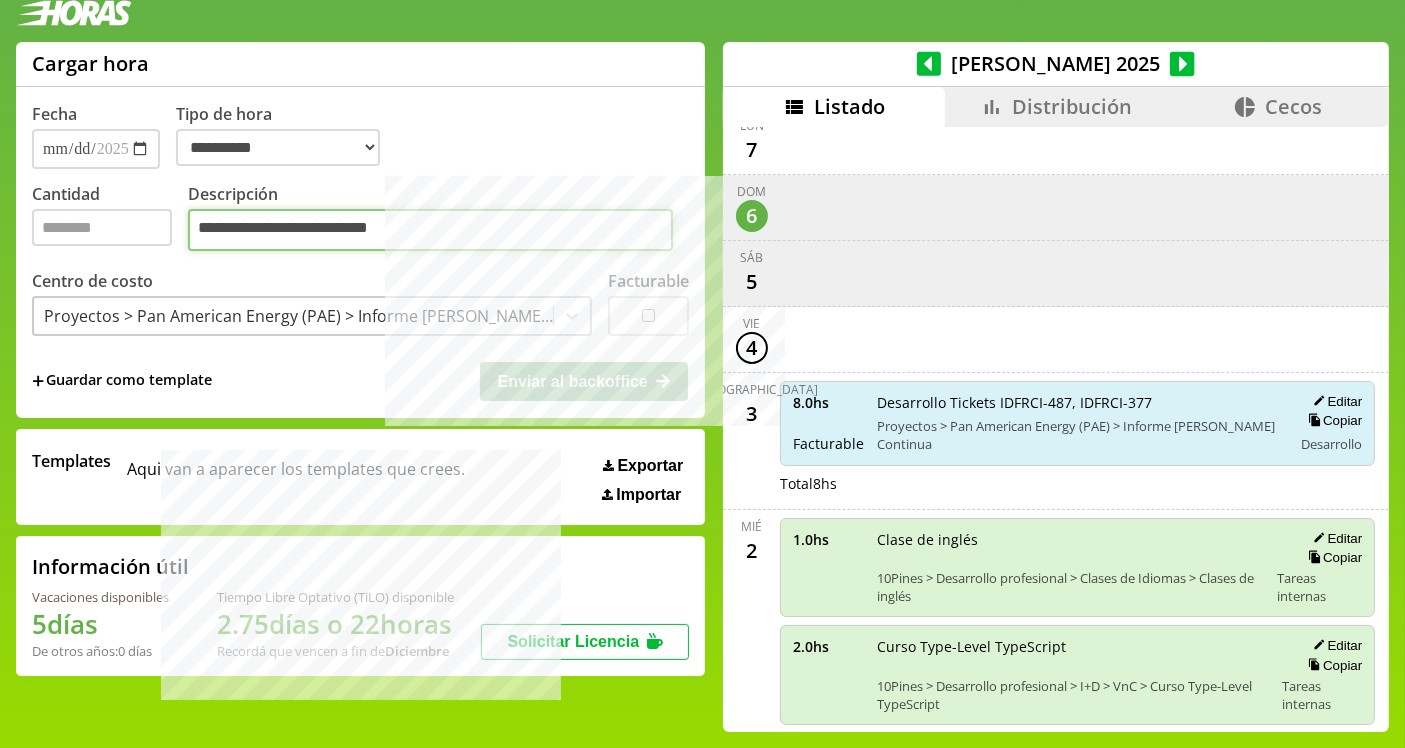 click on "**********" at bounding box center (430, 230) 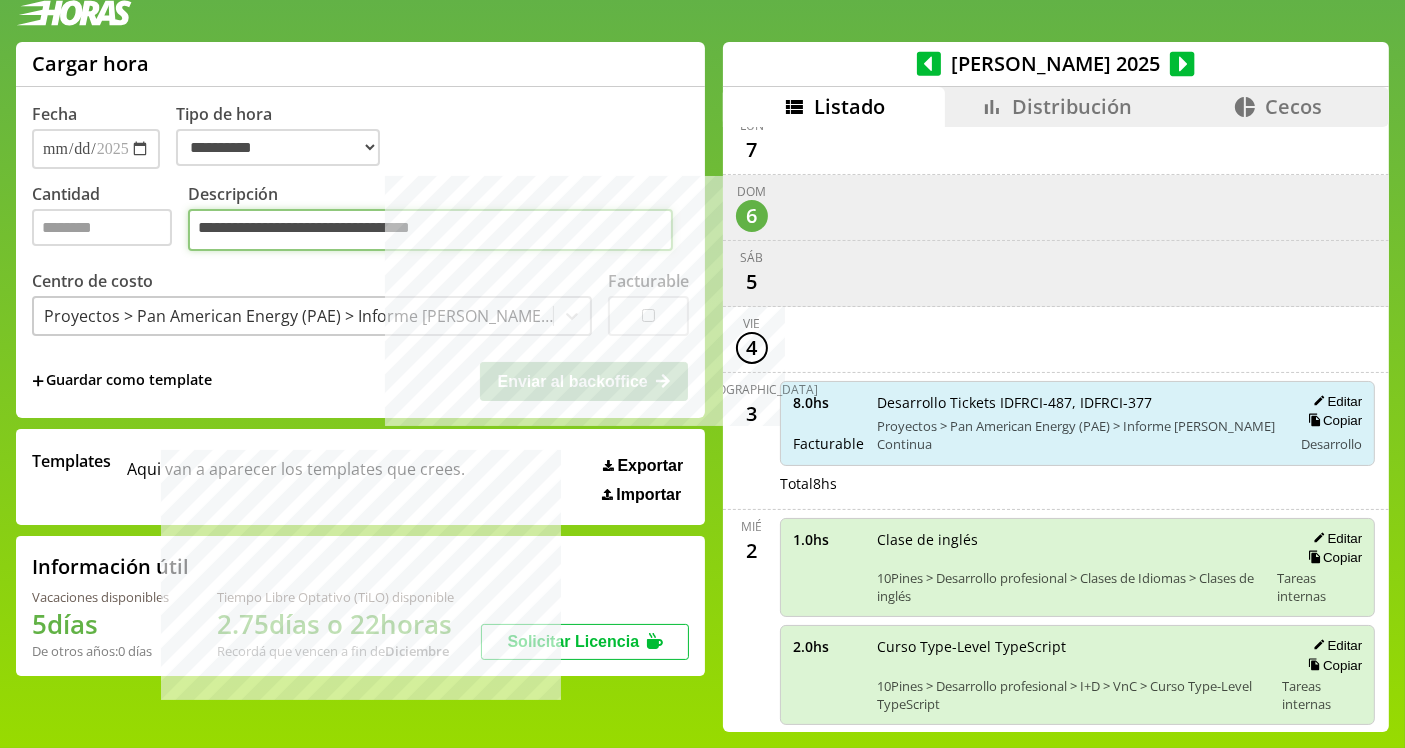 type on "**********" 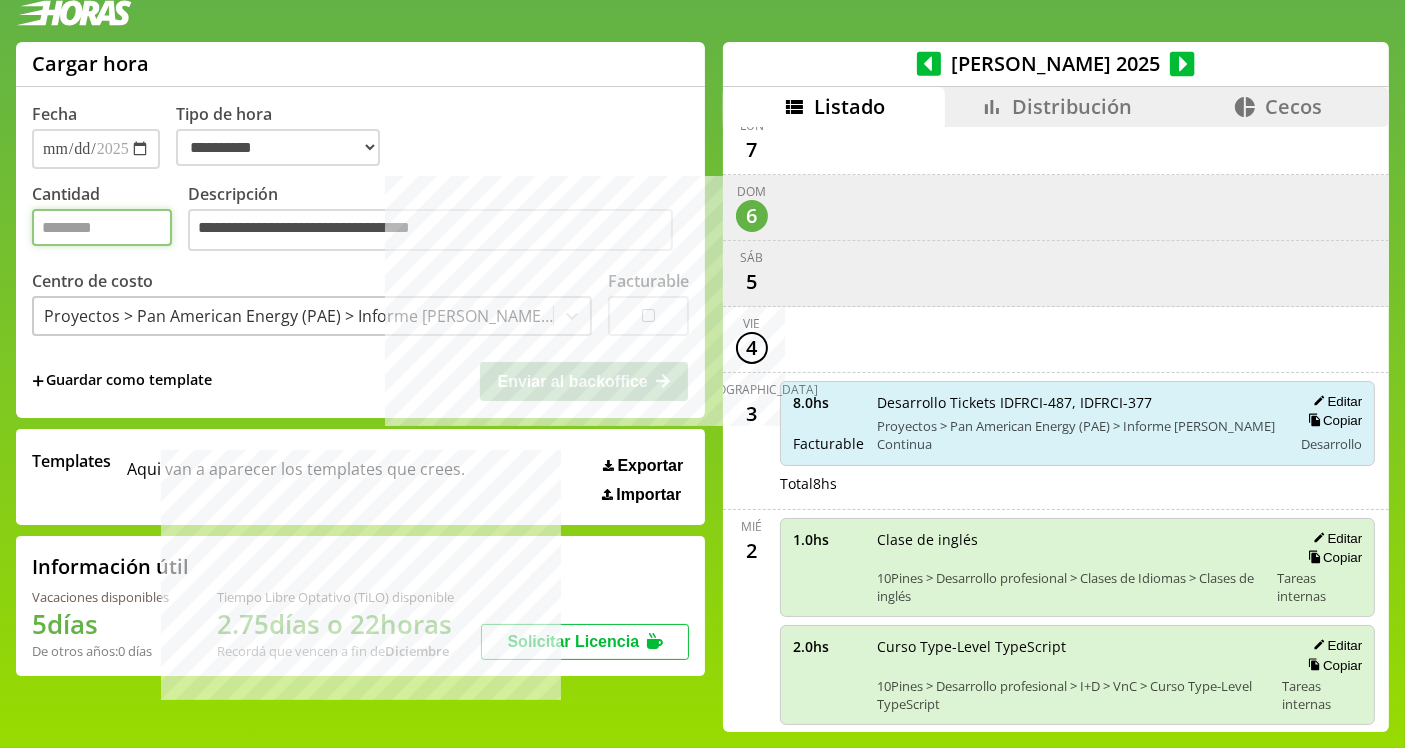 click on "Cantidad" at bounding box center (102, 227) 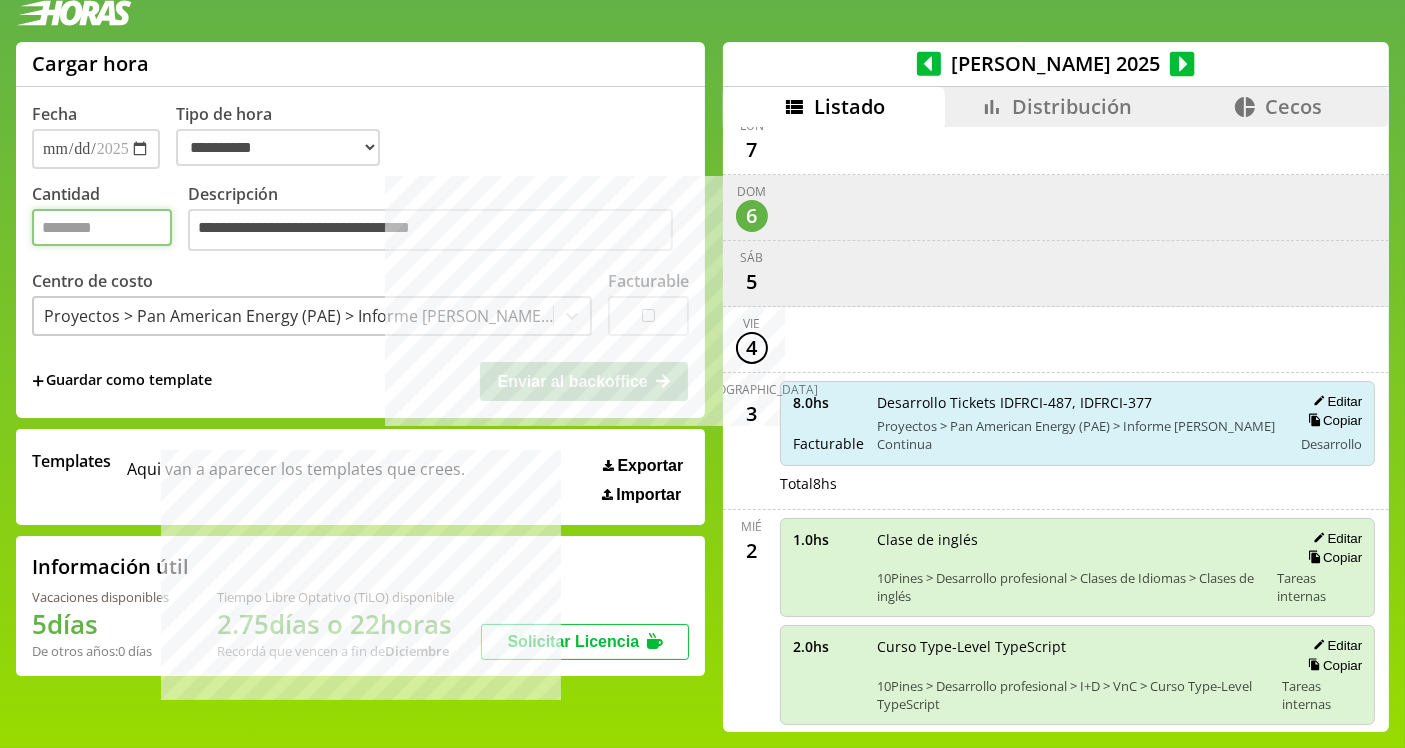 type on "*" 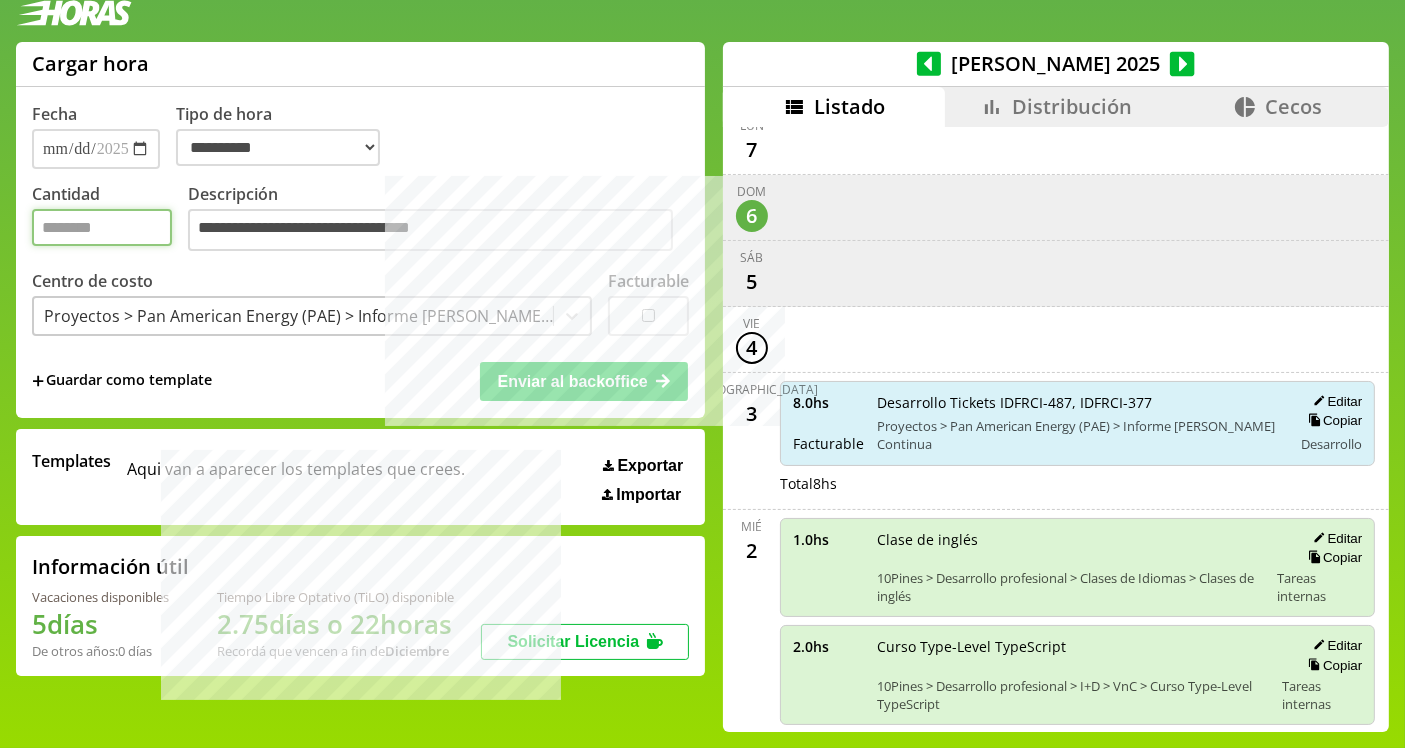 type on "*" 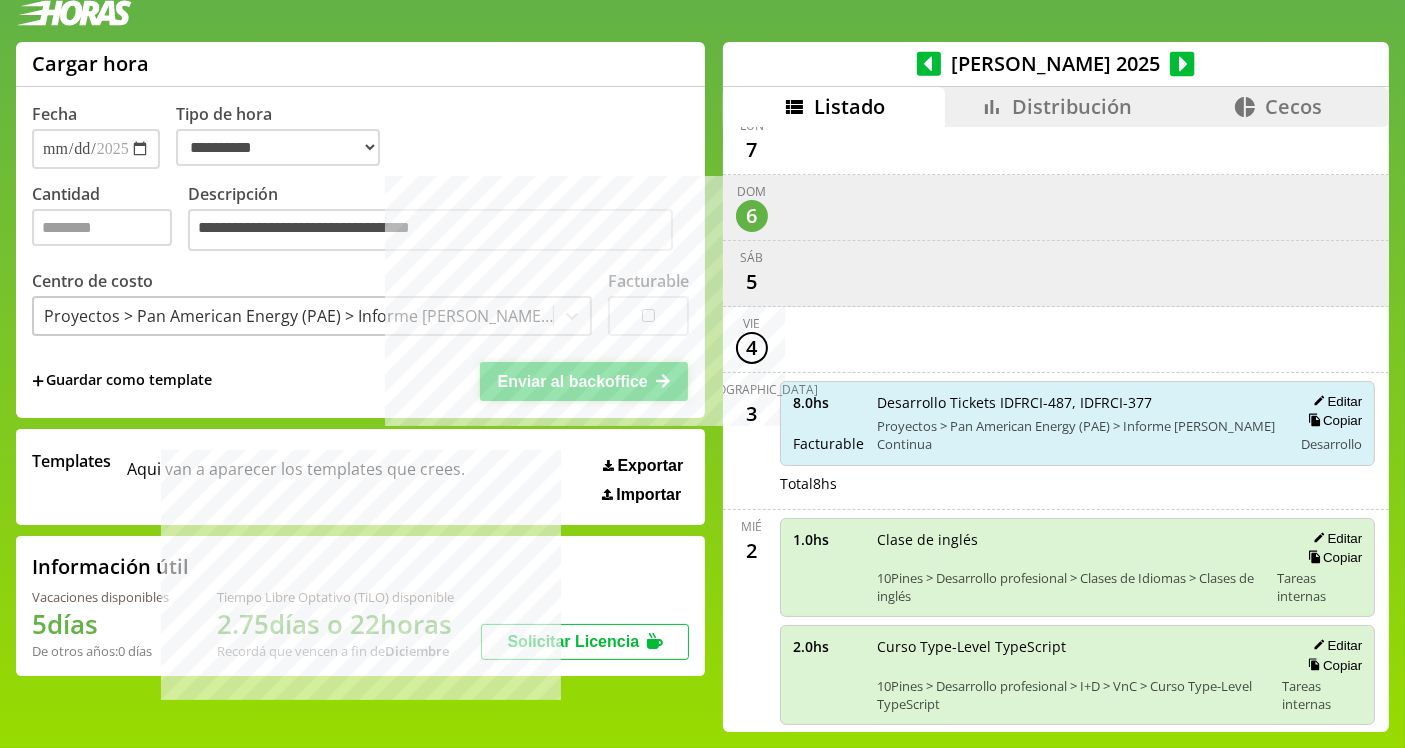 click on "Enviar al backoffice" at bounding box center [584, 381] 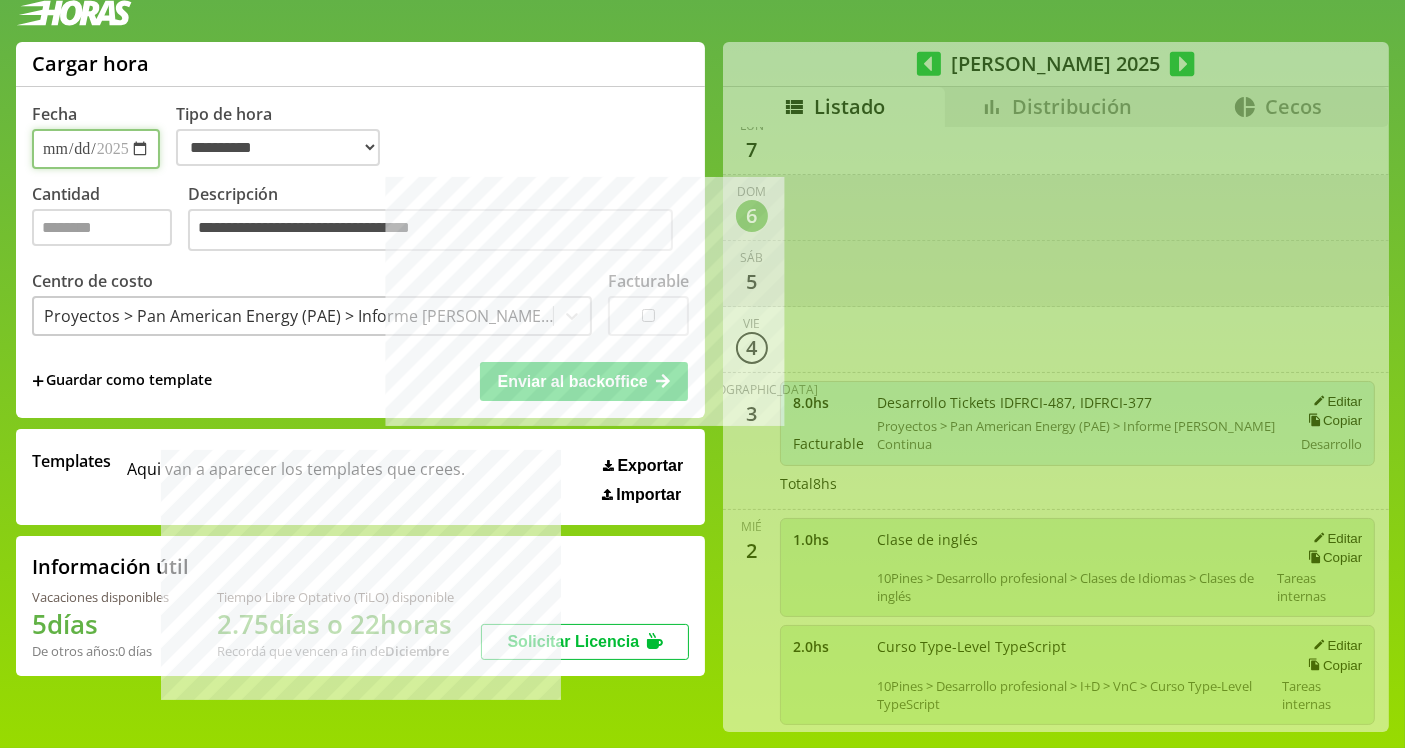 type 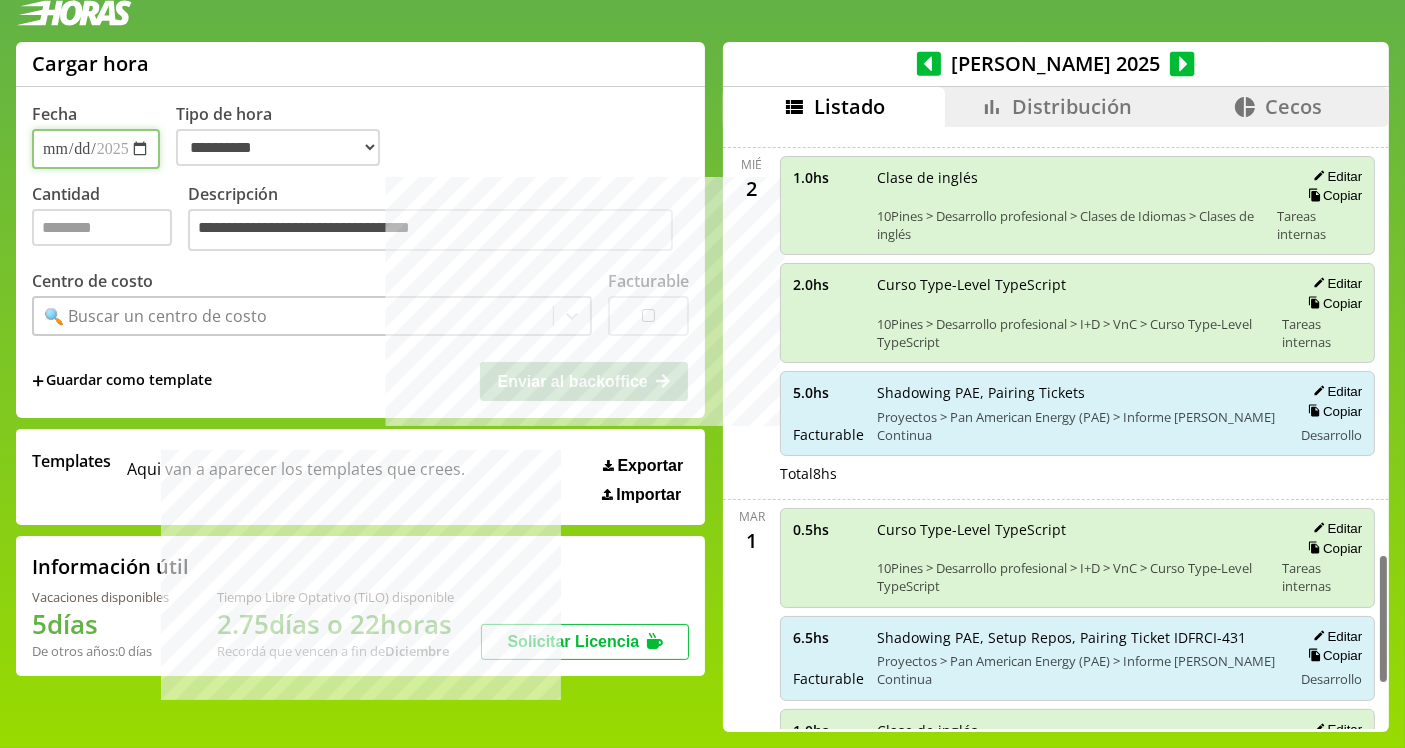 scroll, scrollTop: 2173, scrollLeft: 0, axis: vertical 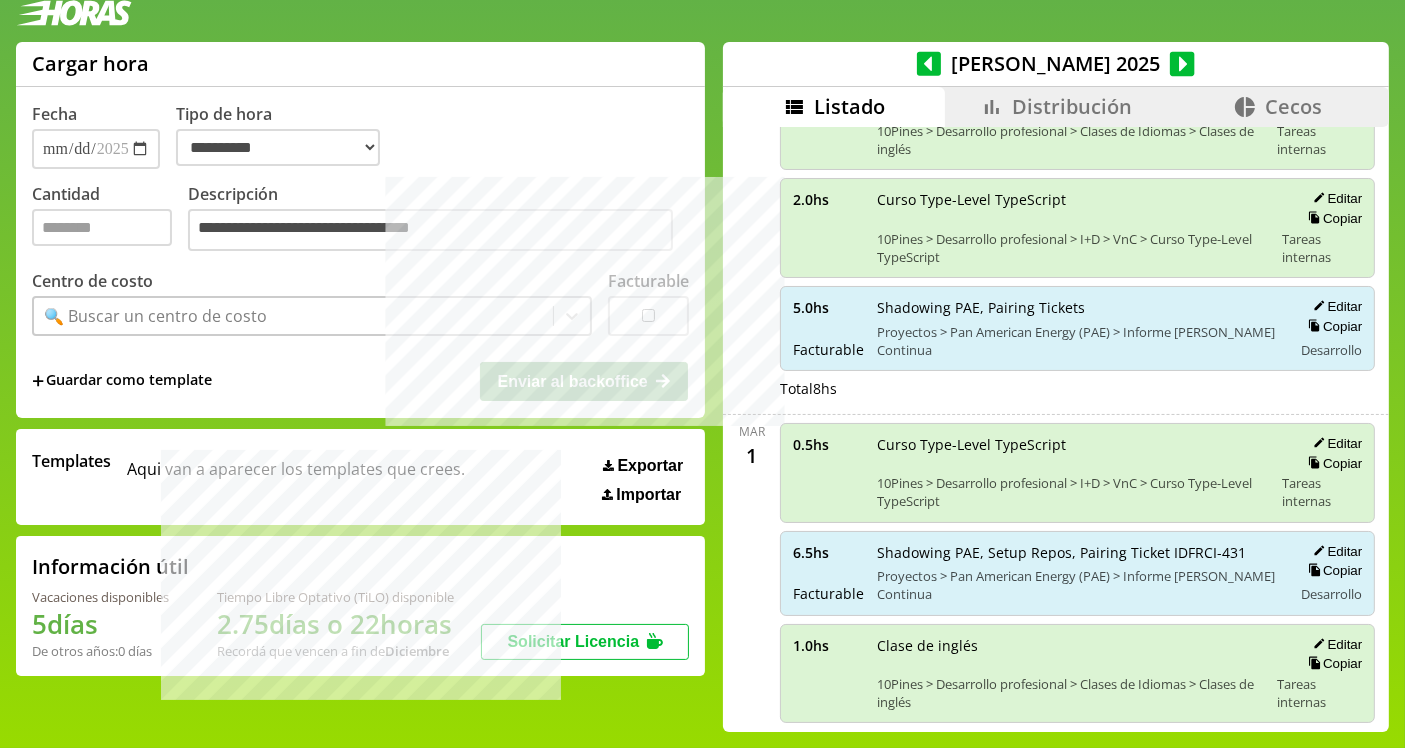 click 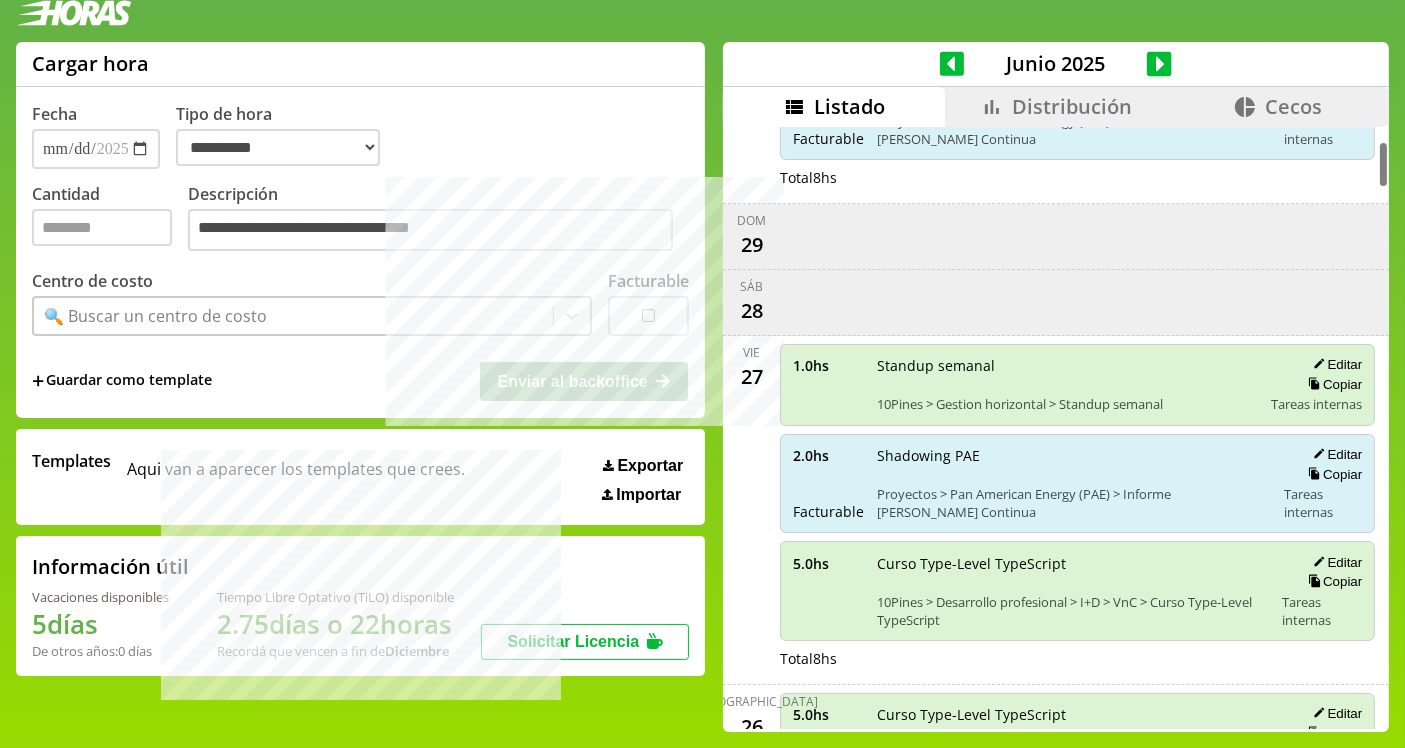scroll, scrollTop: 183, scrollLeft: 0, axis: vertical 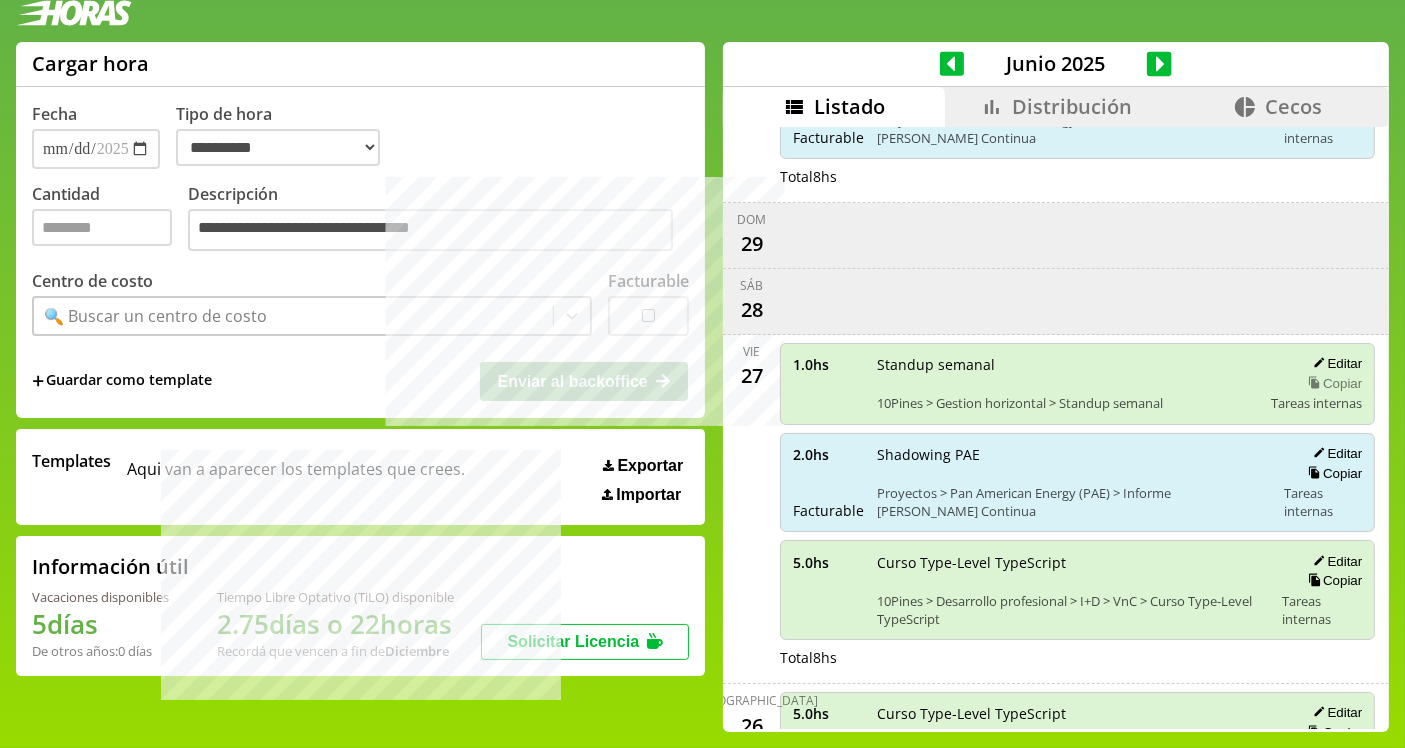 click on "Copiar" at bounding box center (1332, 383) 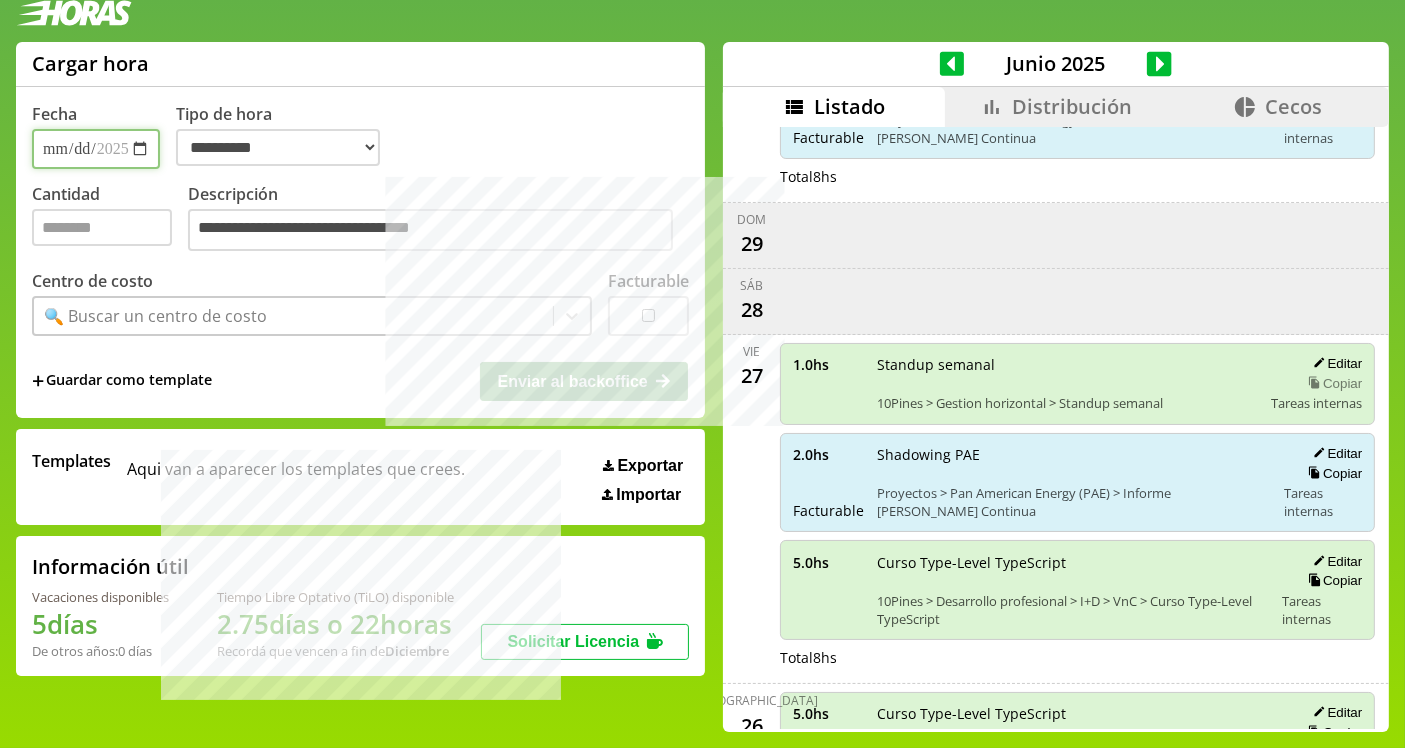 type on "**********" 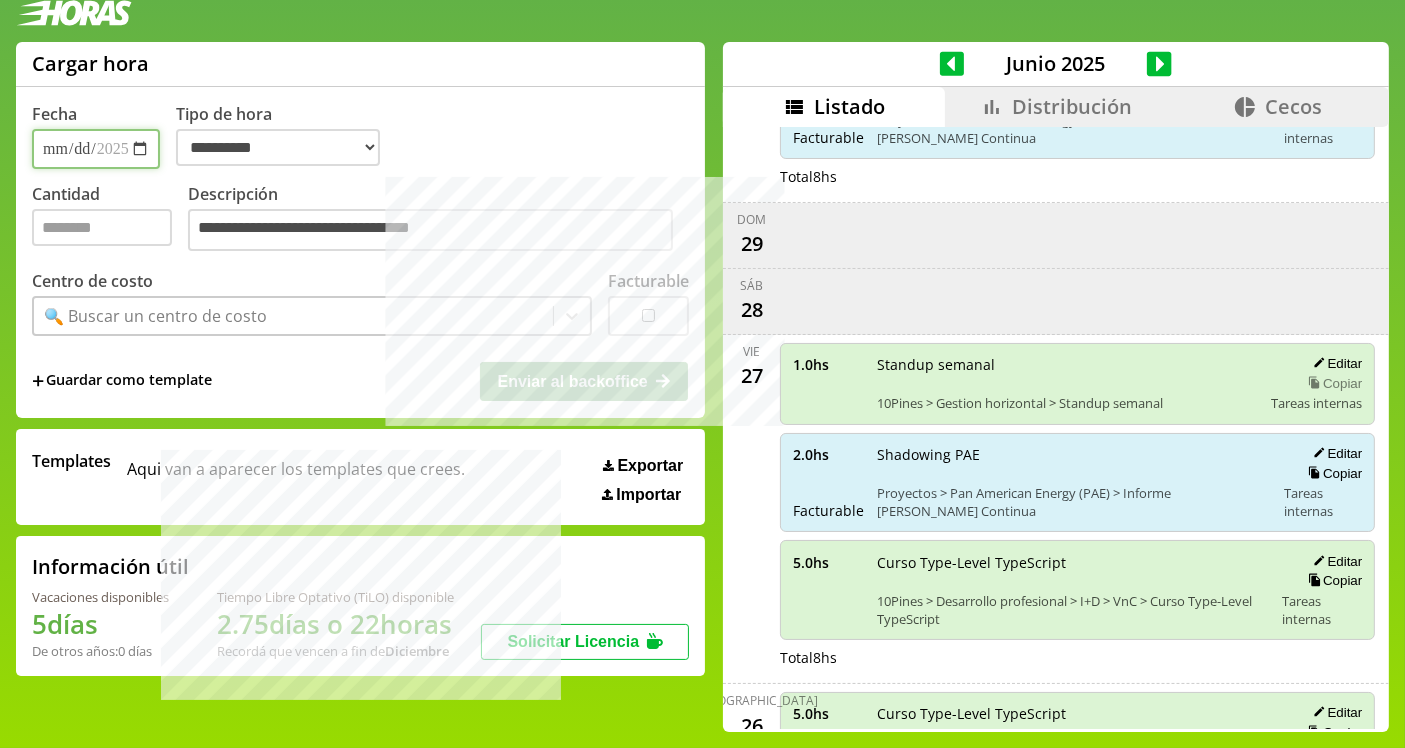 select on "**********" 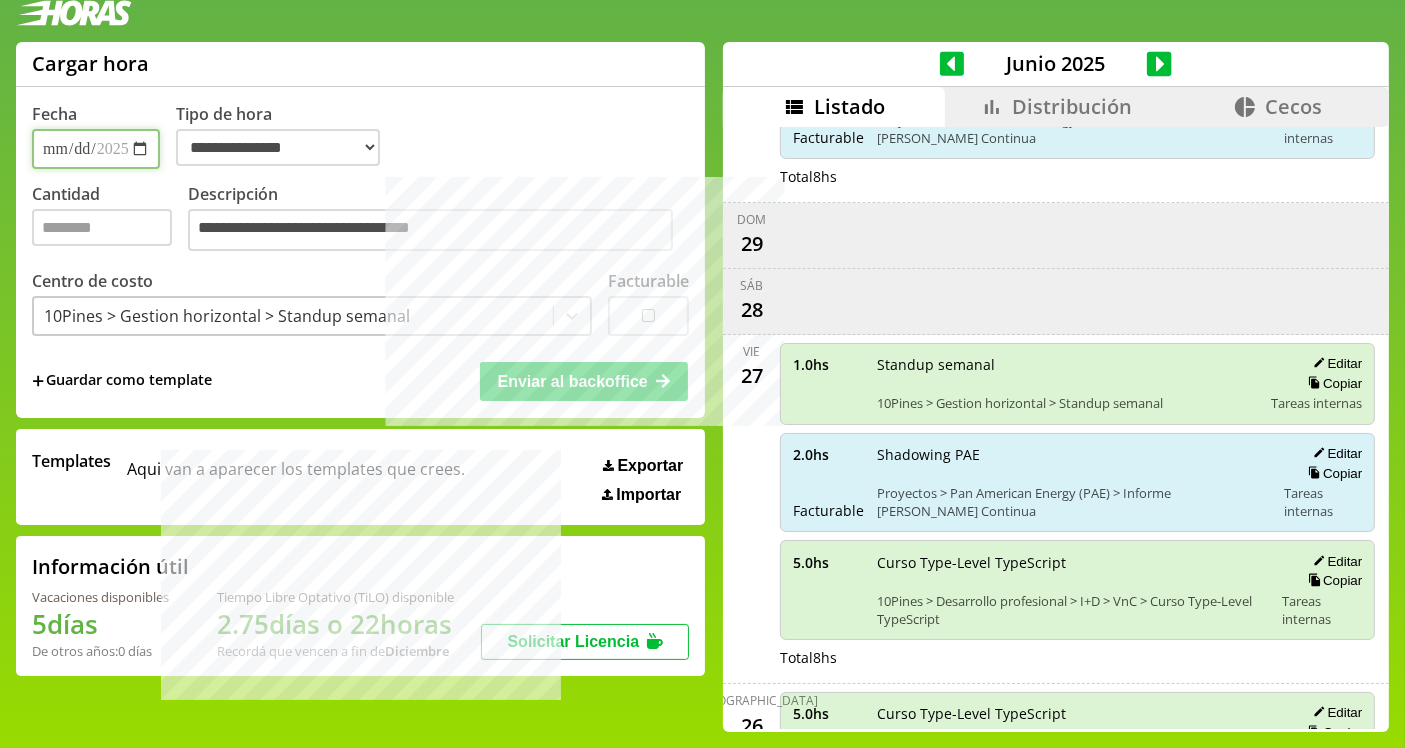 click on "**********" at bounding box center (96, 149) 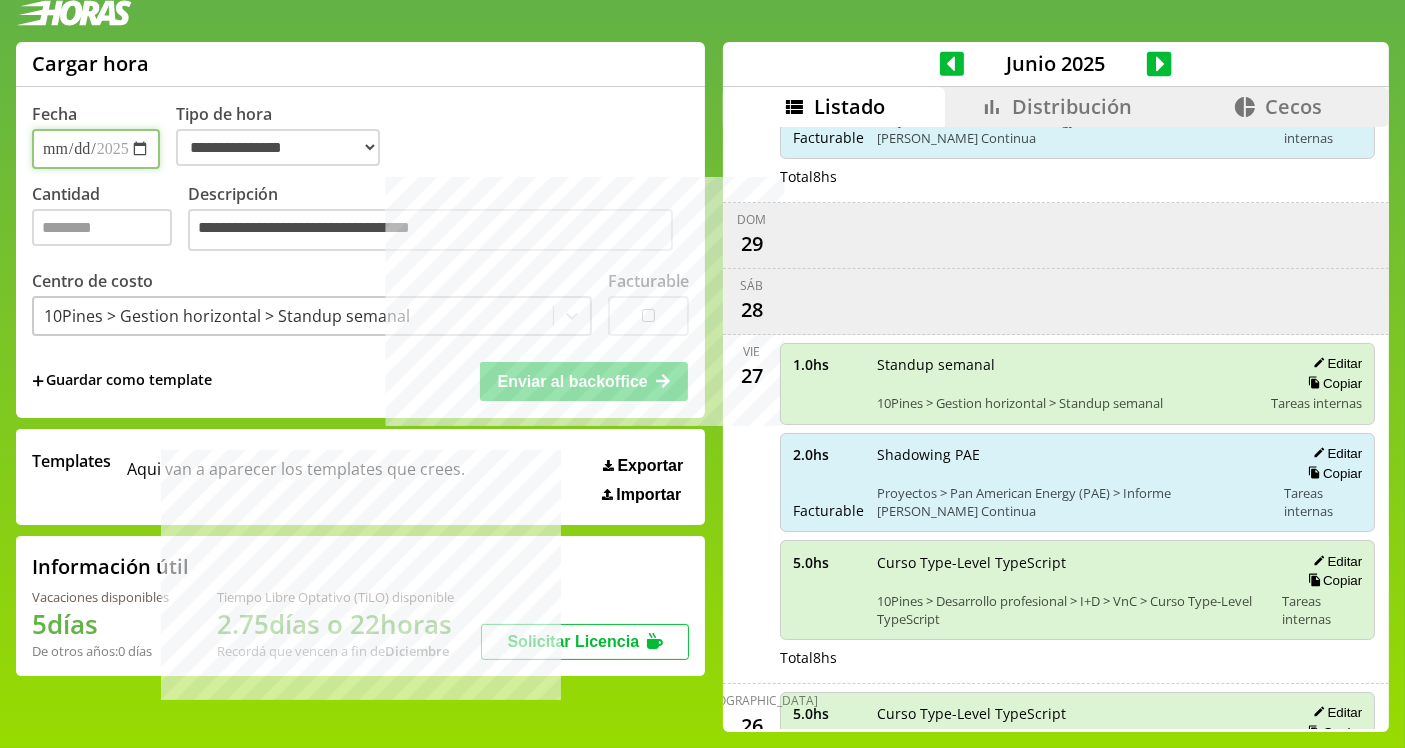 type on "**********" 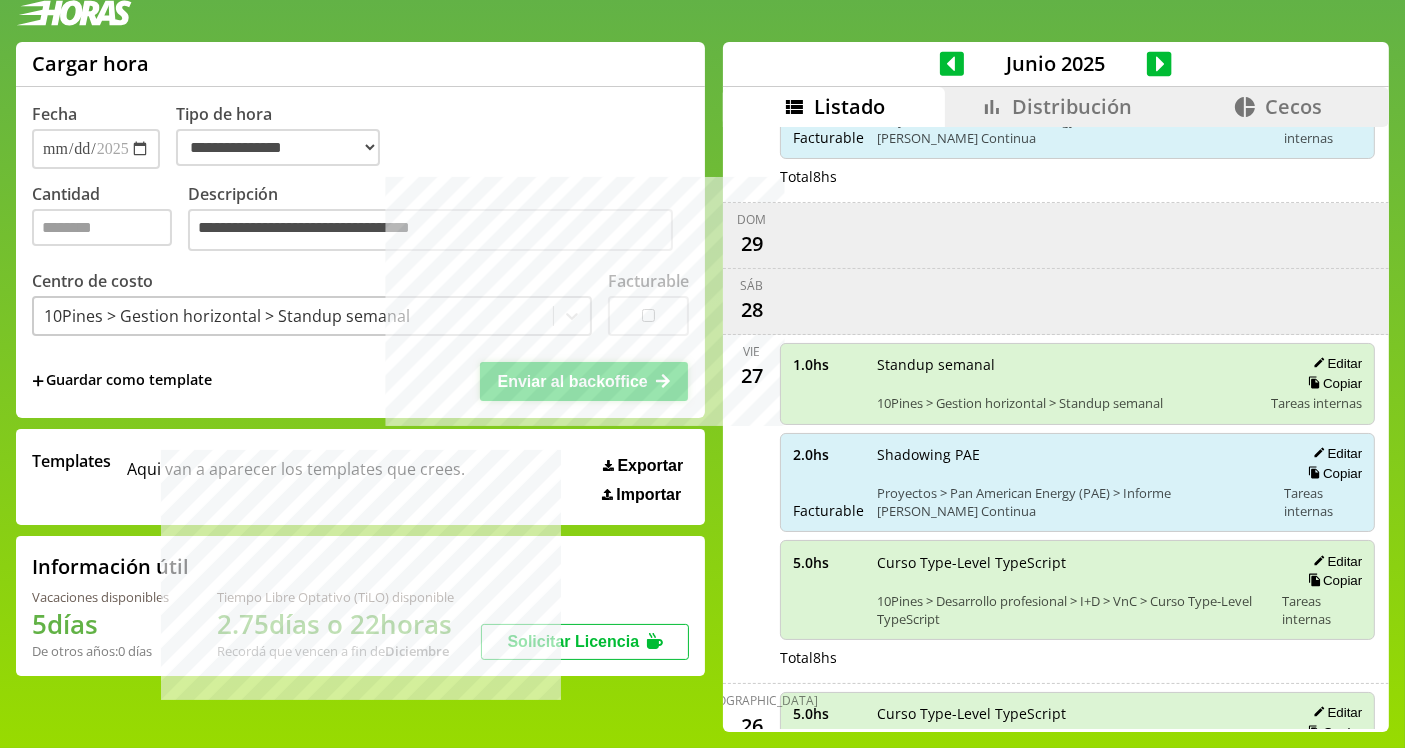click on "Enviar al backoffice" at bounding box center [573, 381] 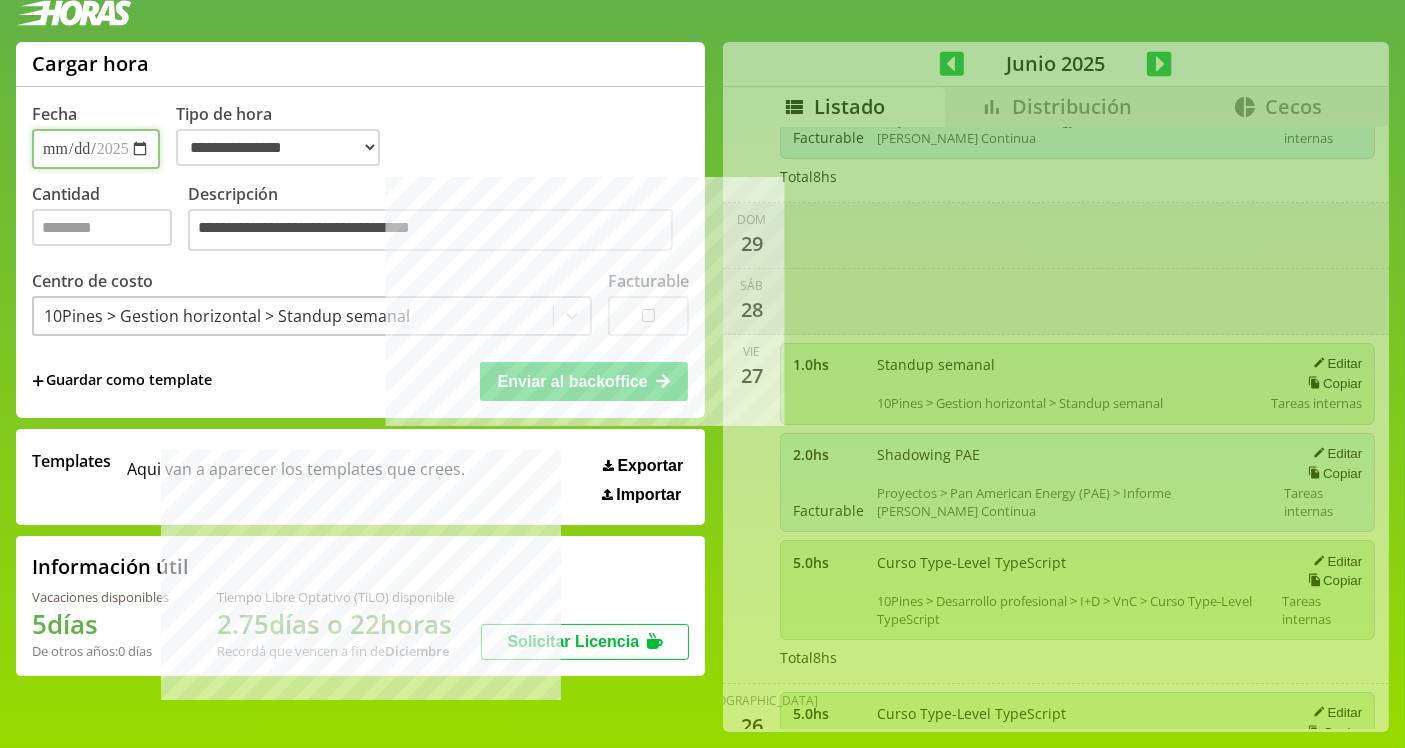 select on "**********" 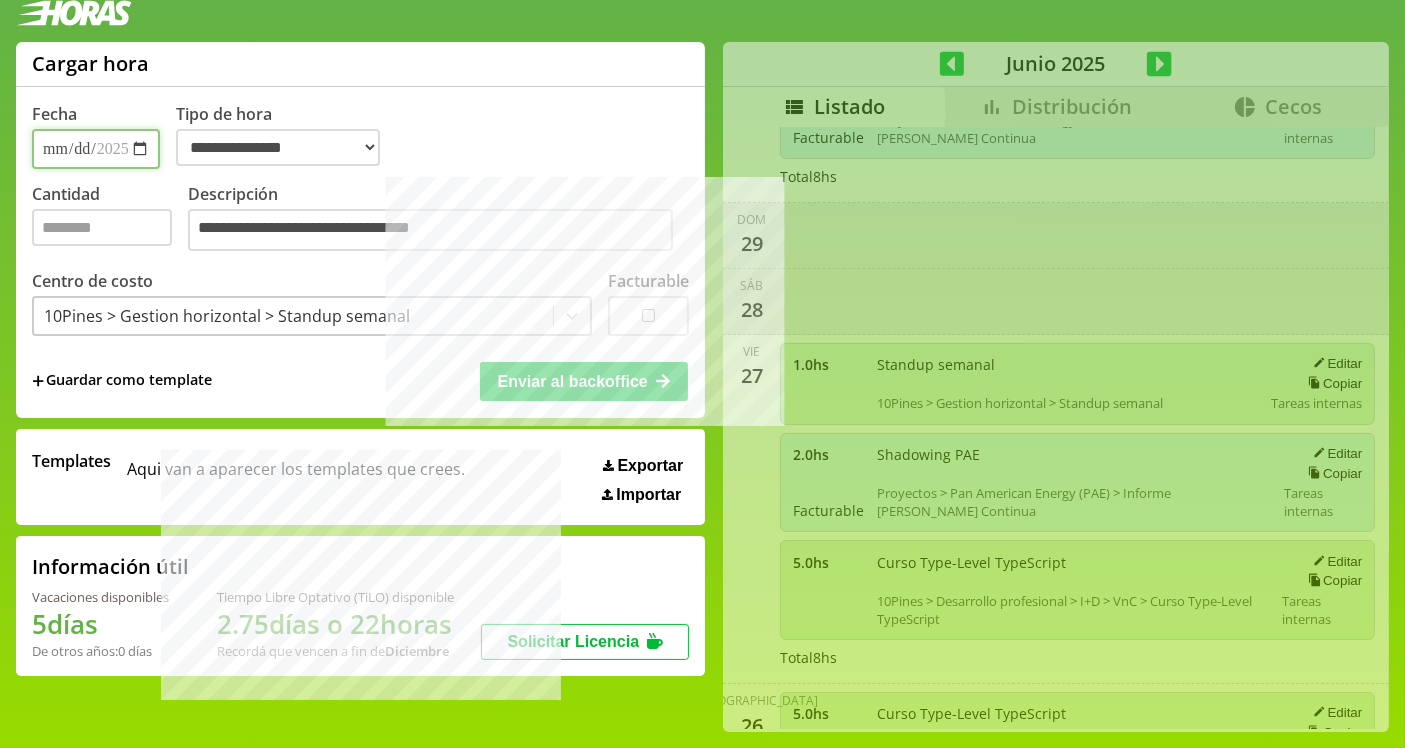 type 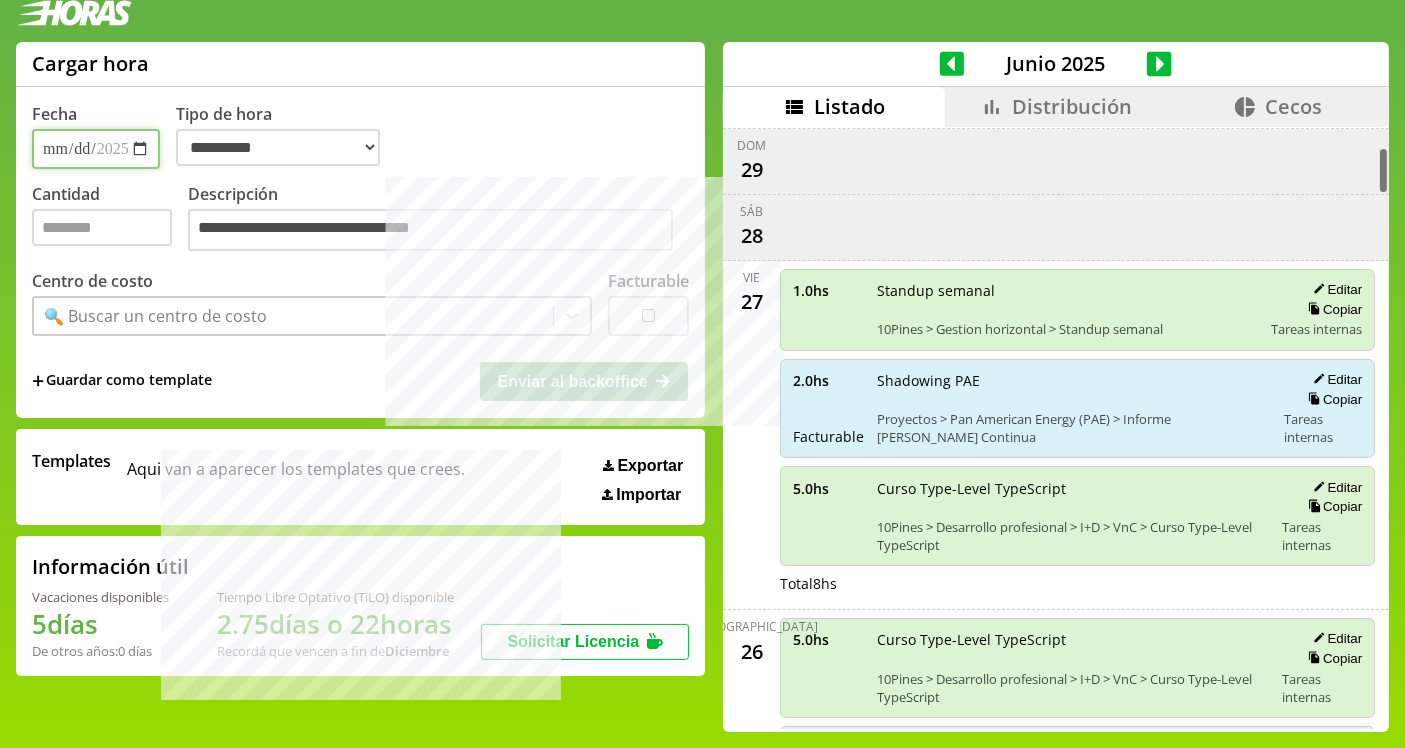 scroll, scrollTop: 257, scrollLeft: 0, axis: vertical 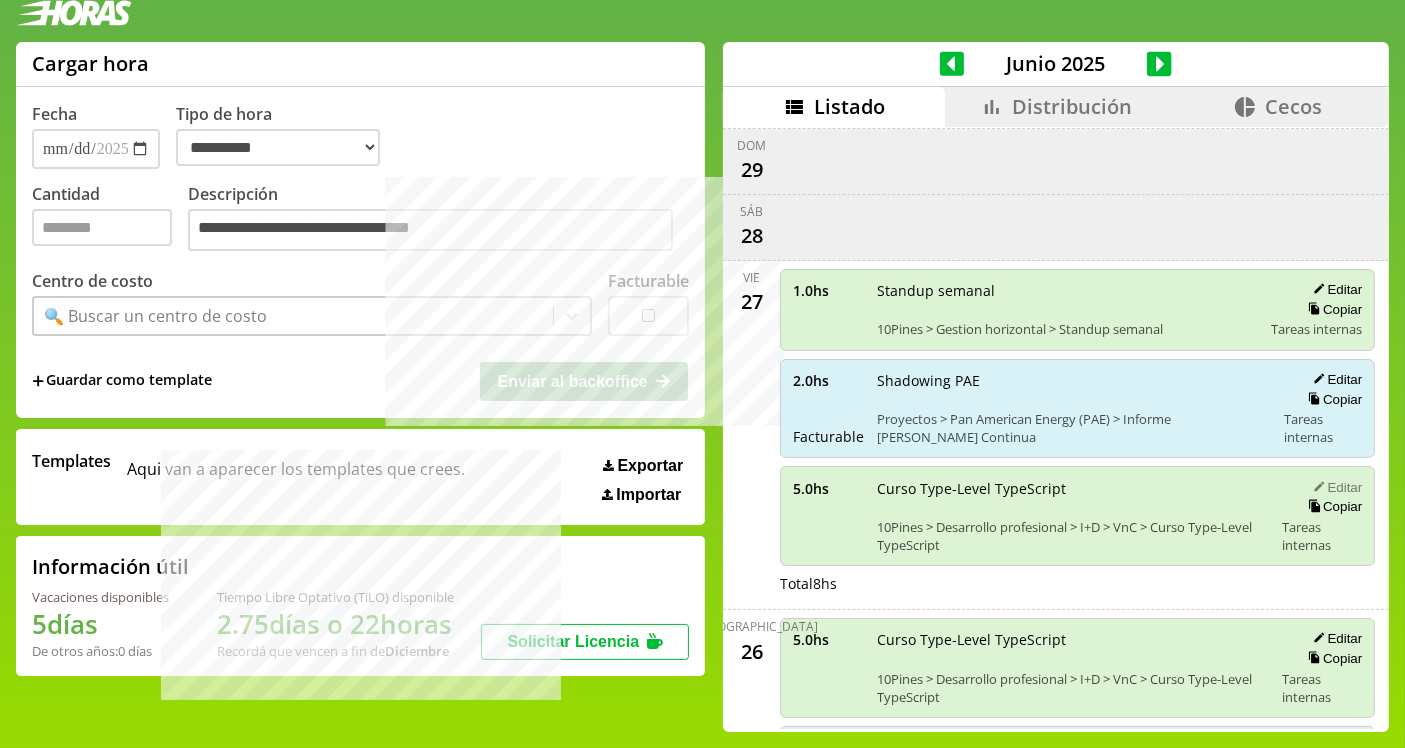 click on "Editar" at bounding box center [1334, 487] 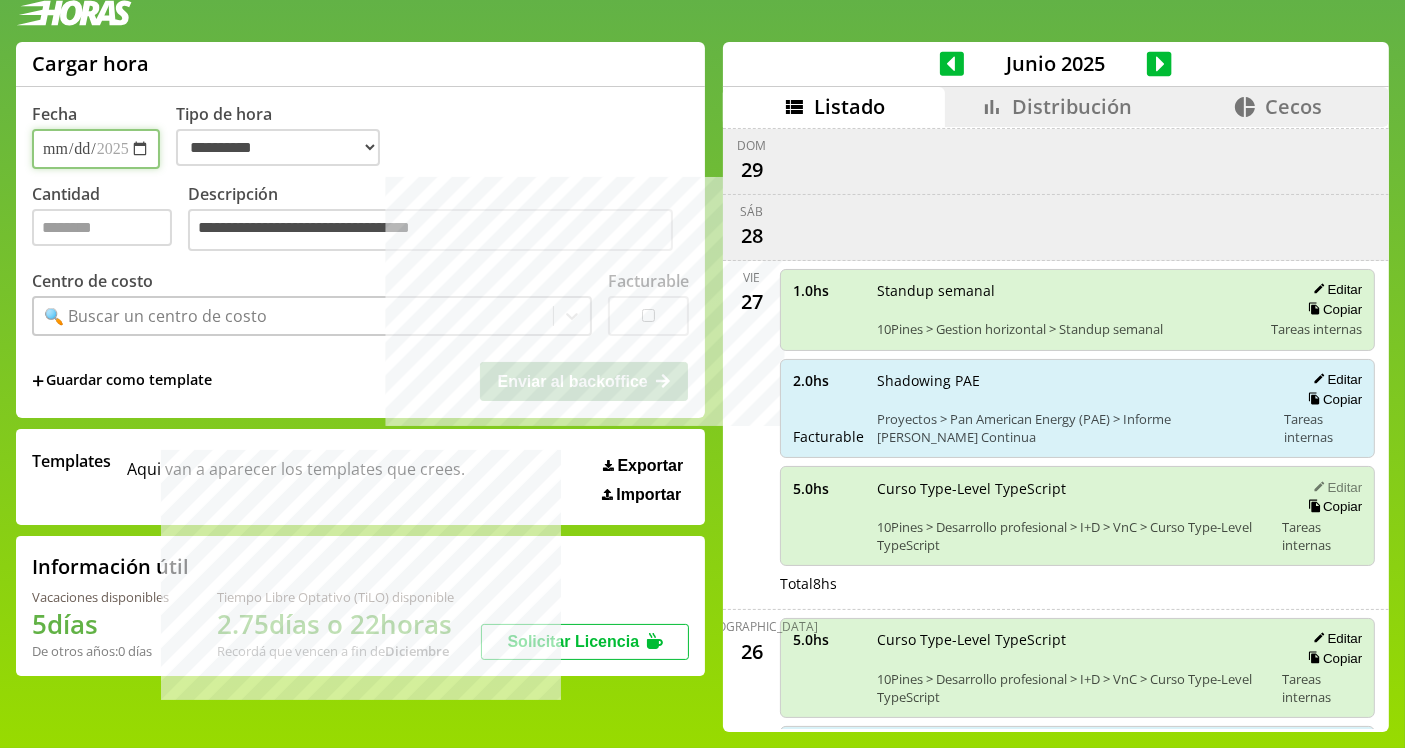 type on "**********" 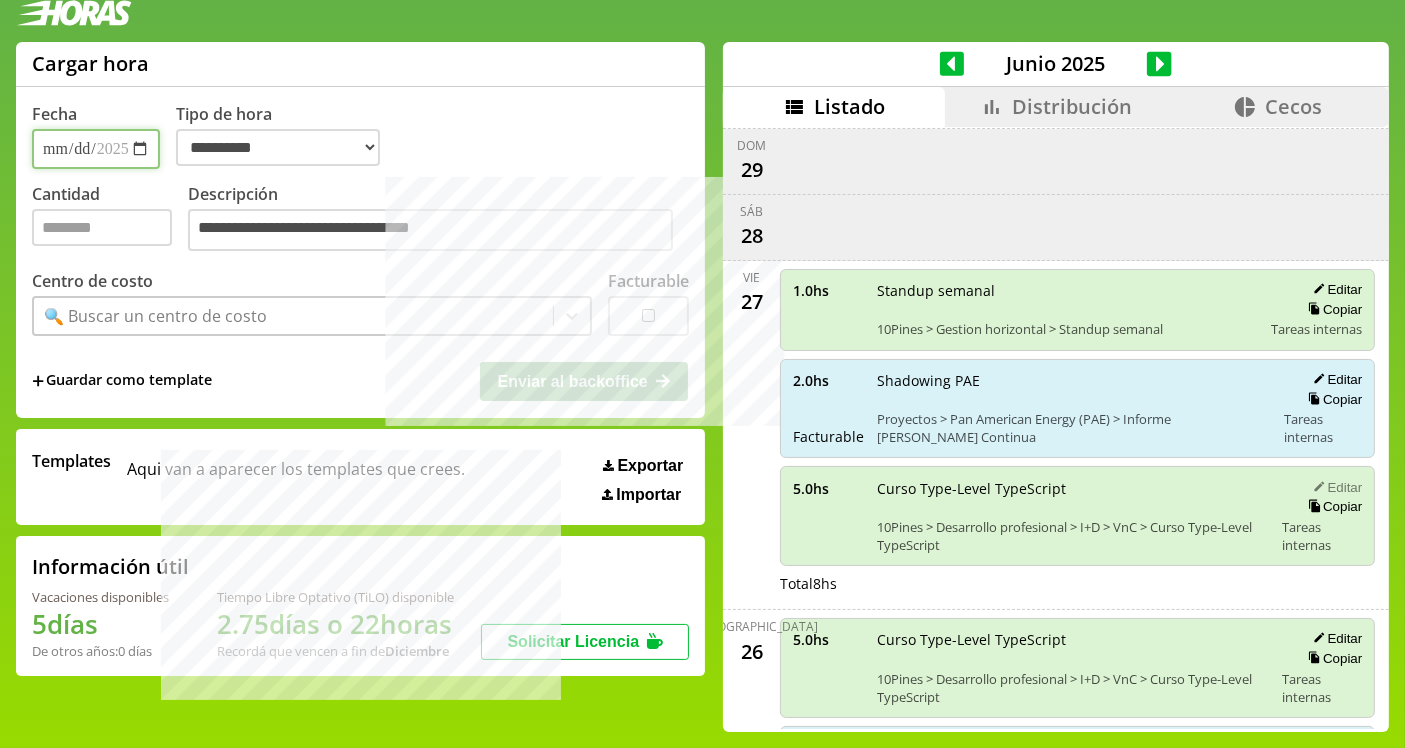 select on "**********" 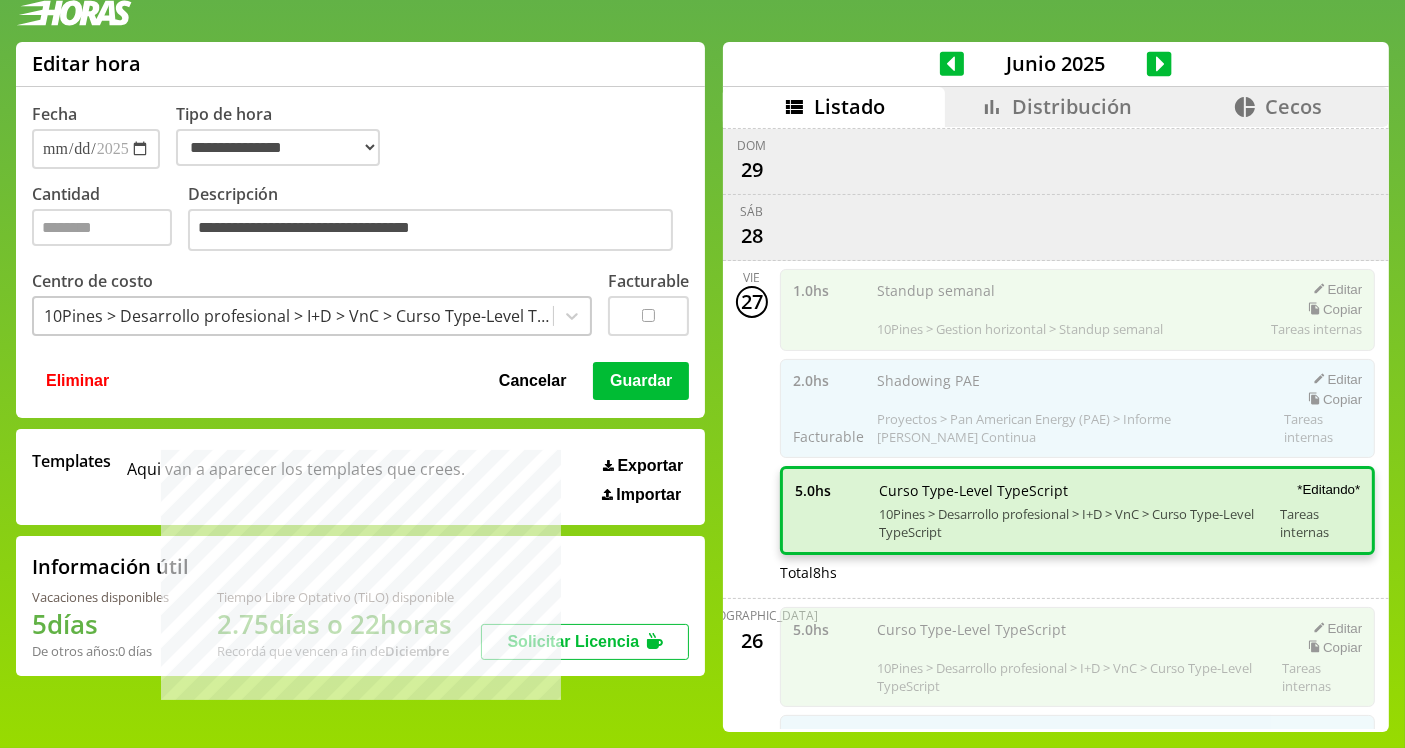 click on "Cancelar" at bounding box center [533, 381] 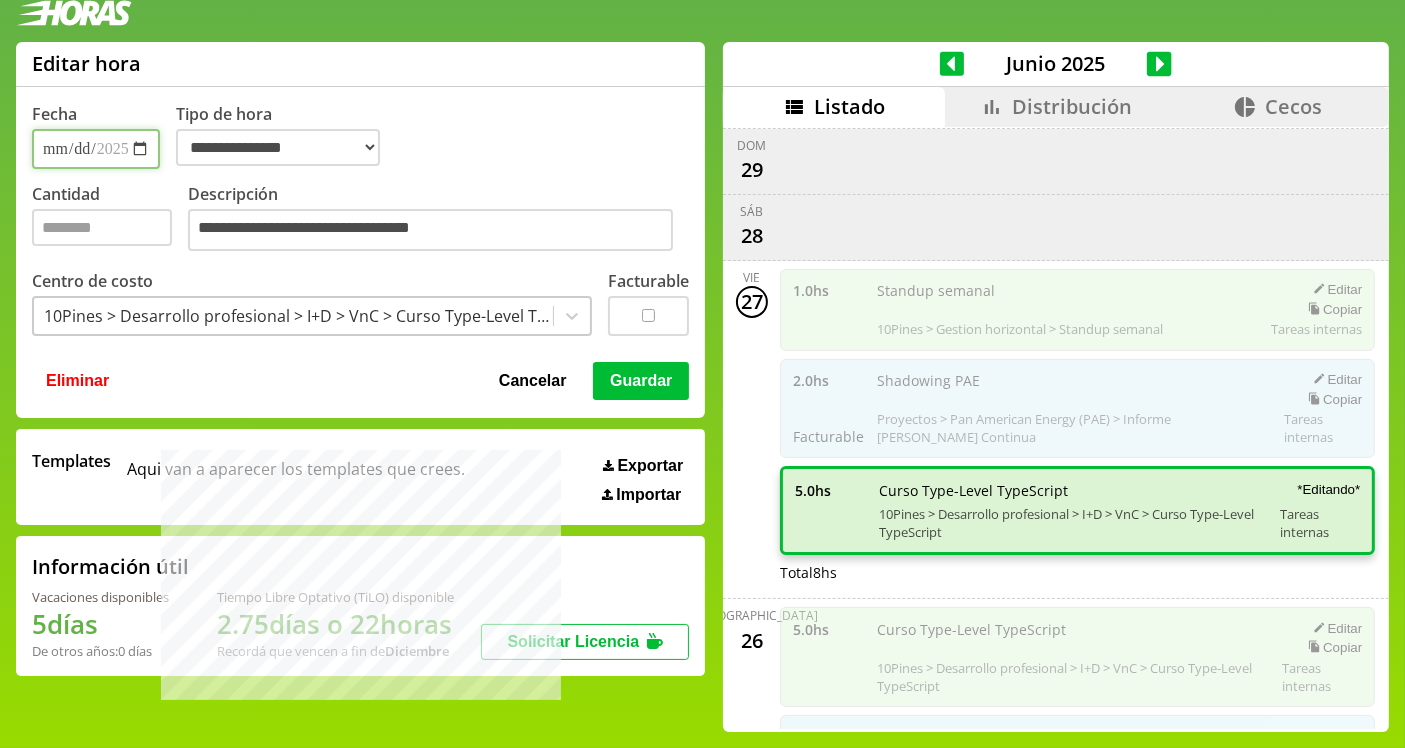 select on "**********" 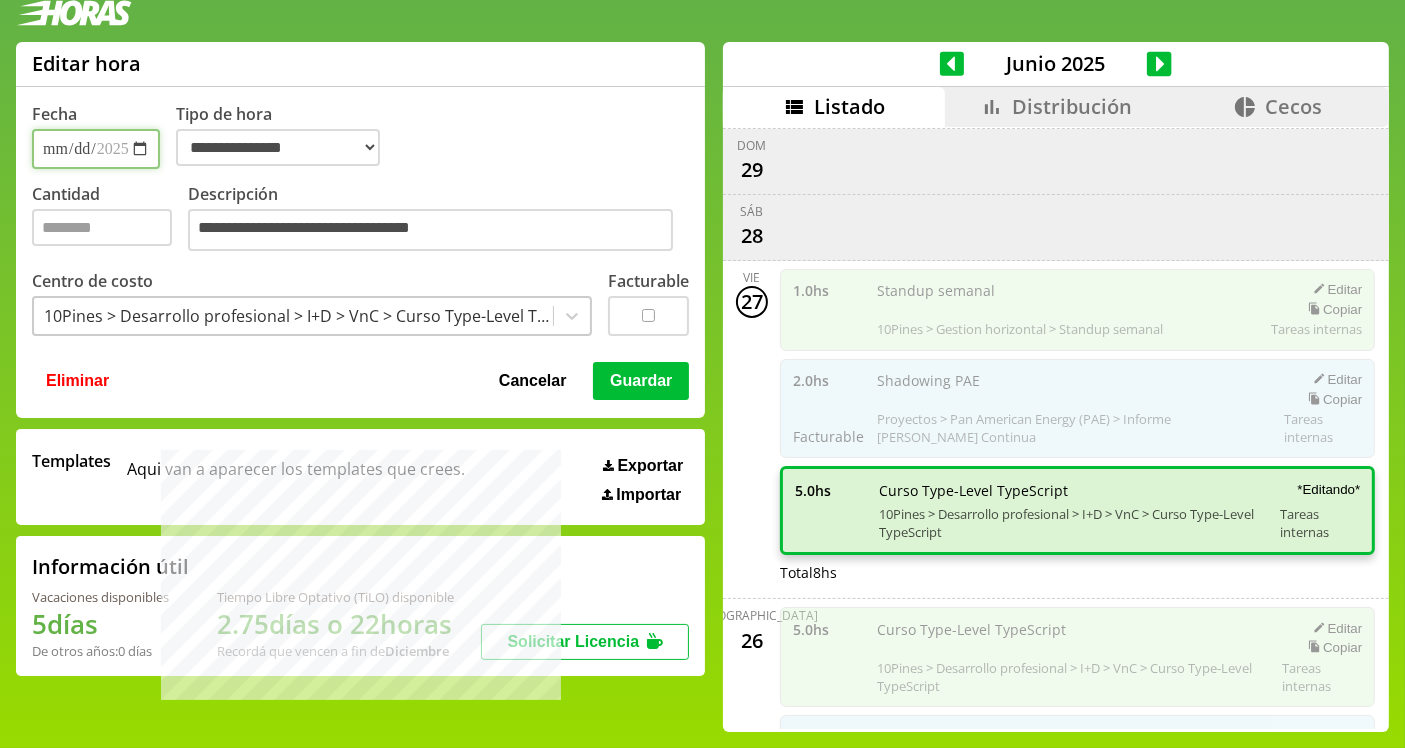 type 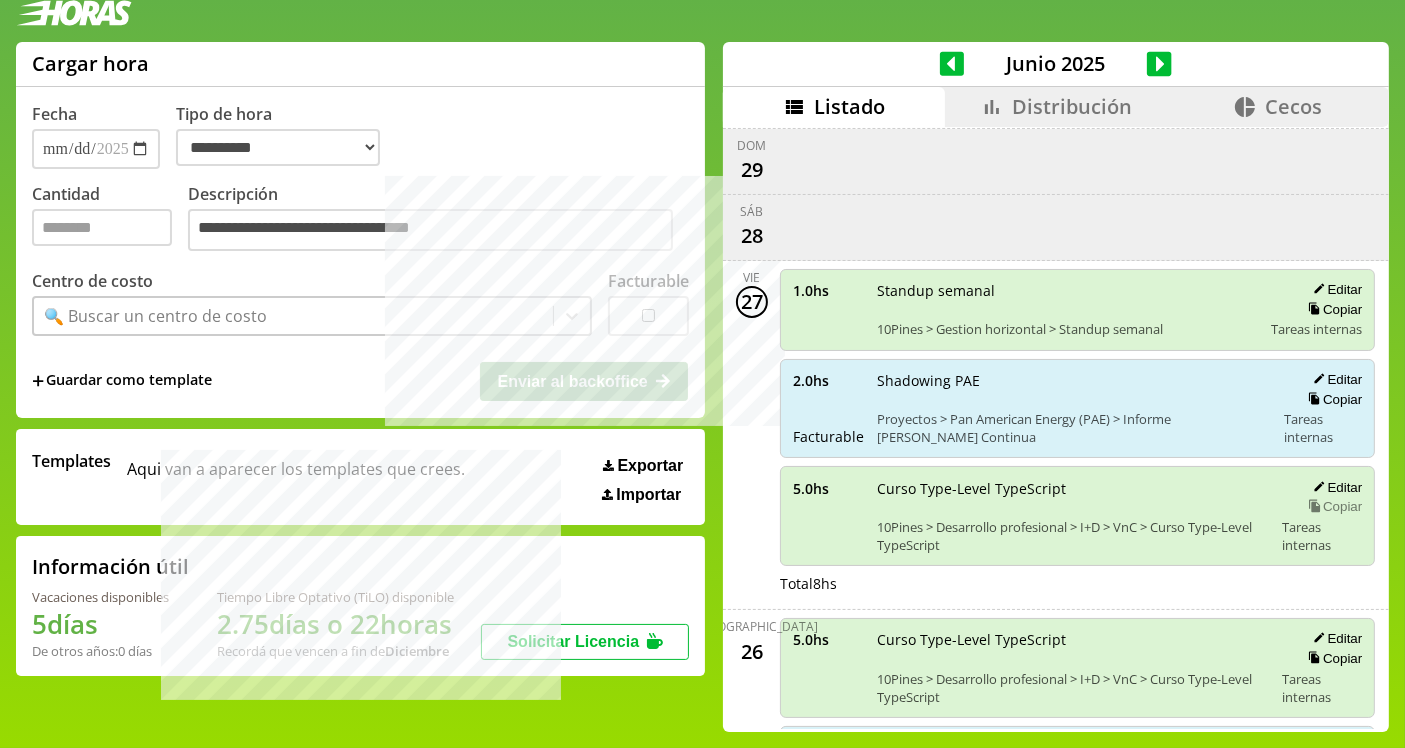 click on "Copiar" at bounding box center [1332, 506] 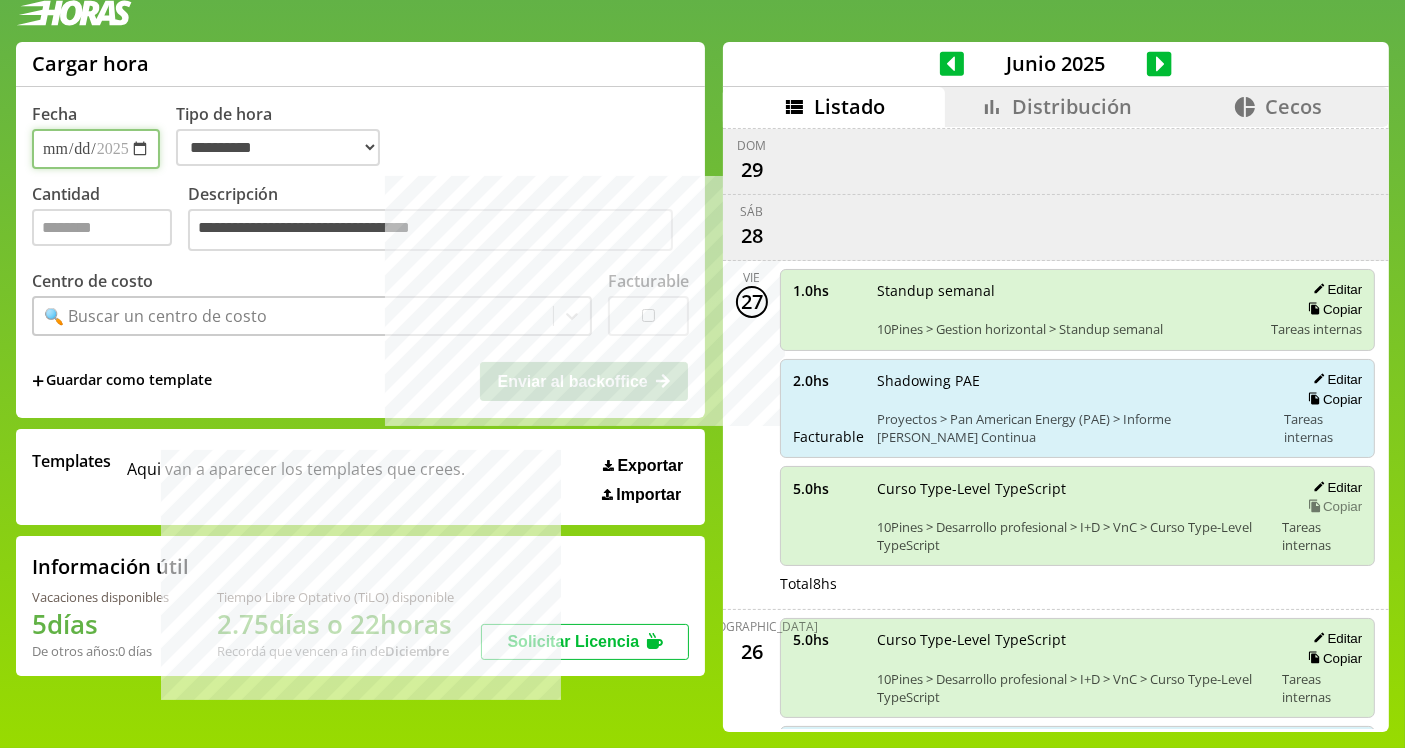 type on "**********" 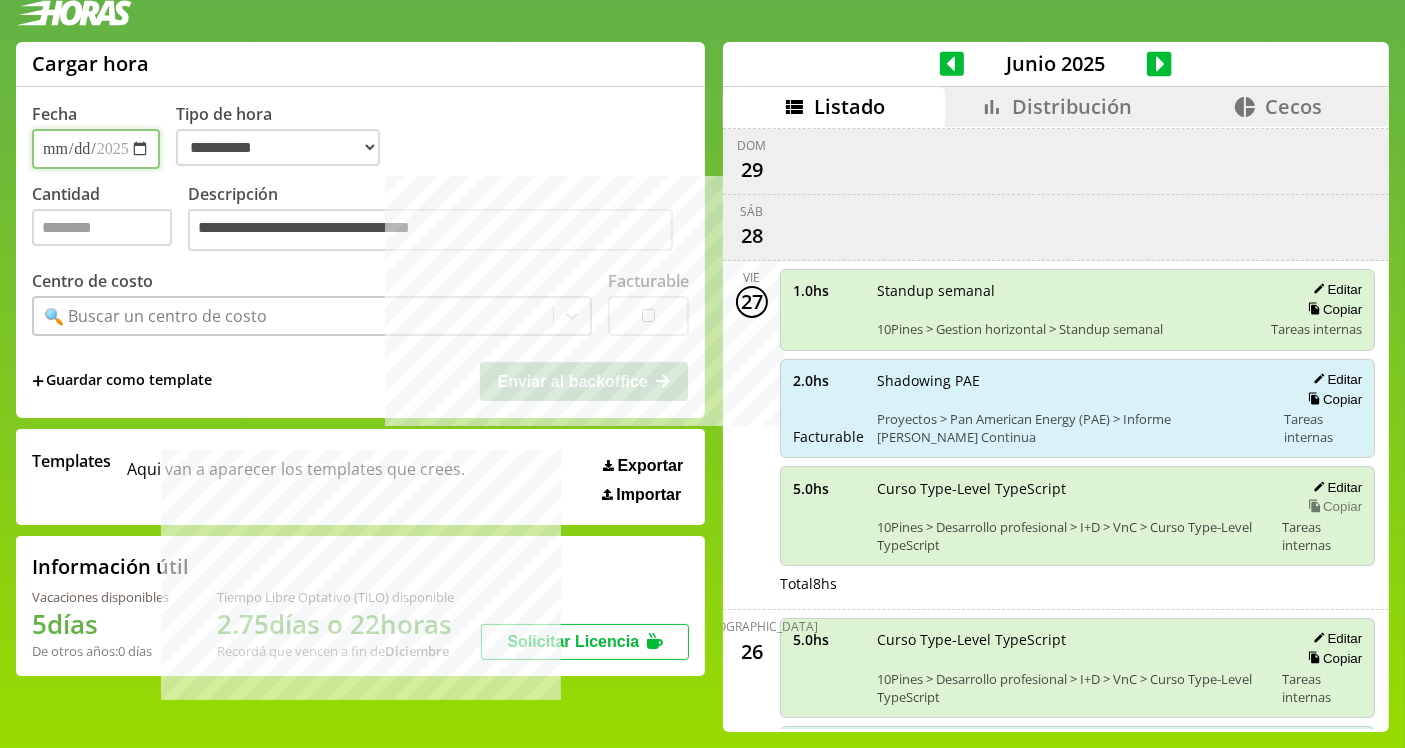 select on "**********" 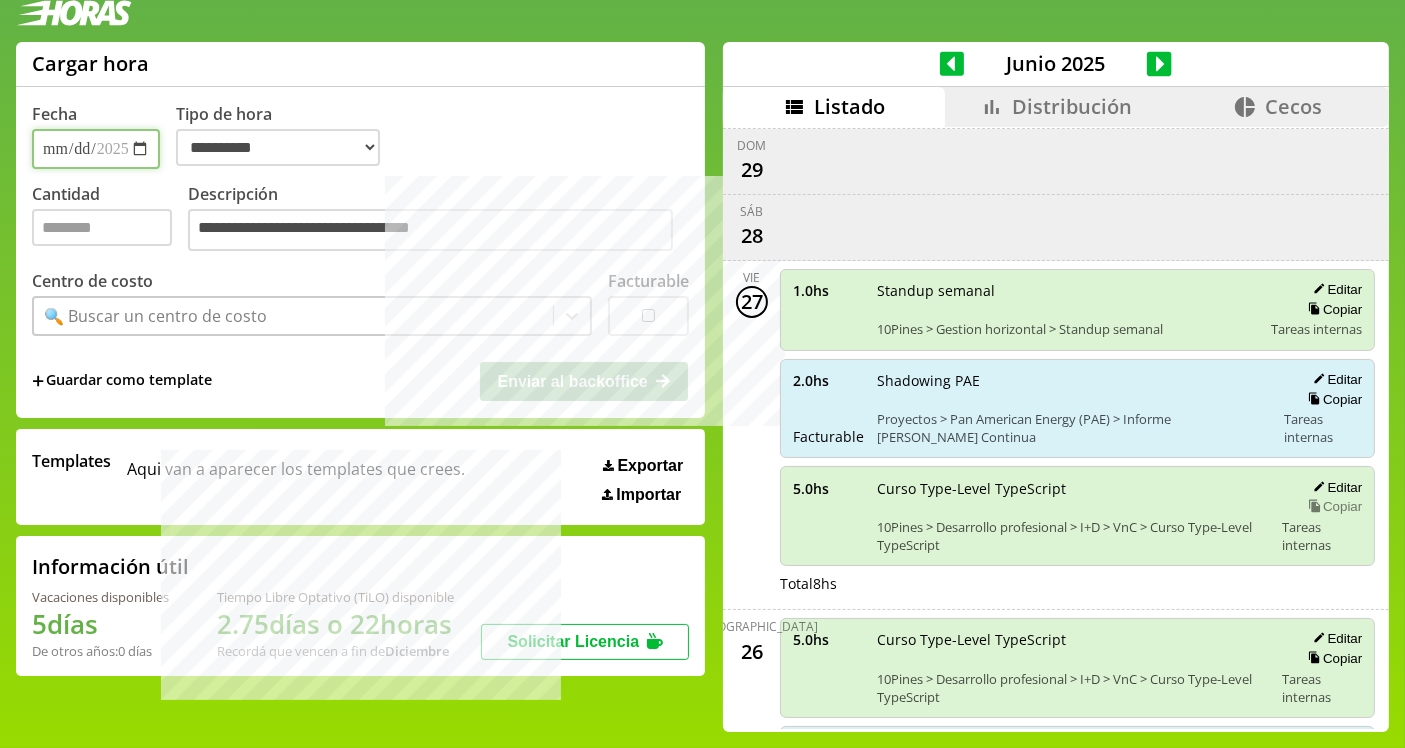 type on "*" 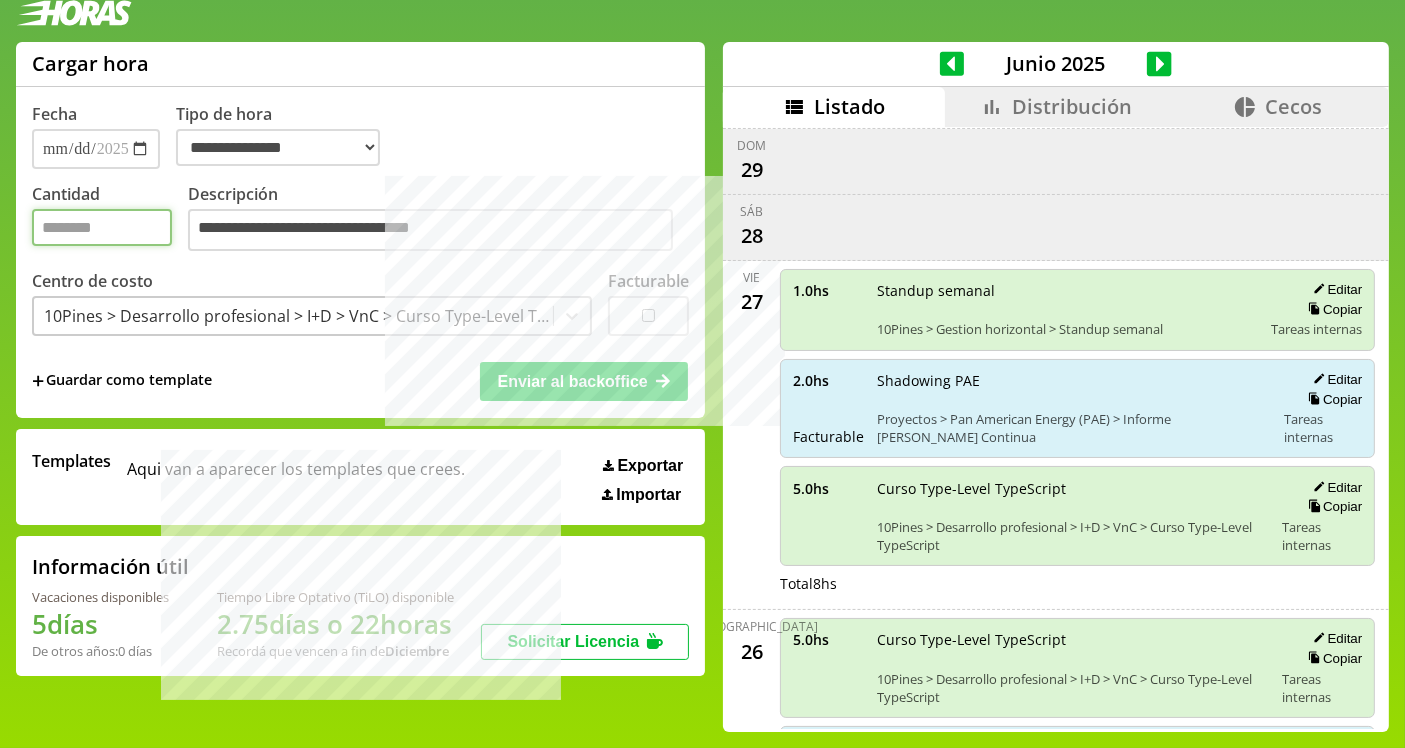 click on "*" at bounding box center [102, 227] 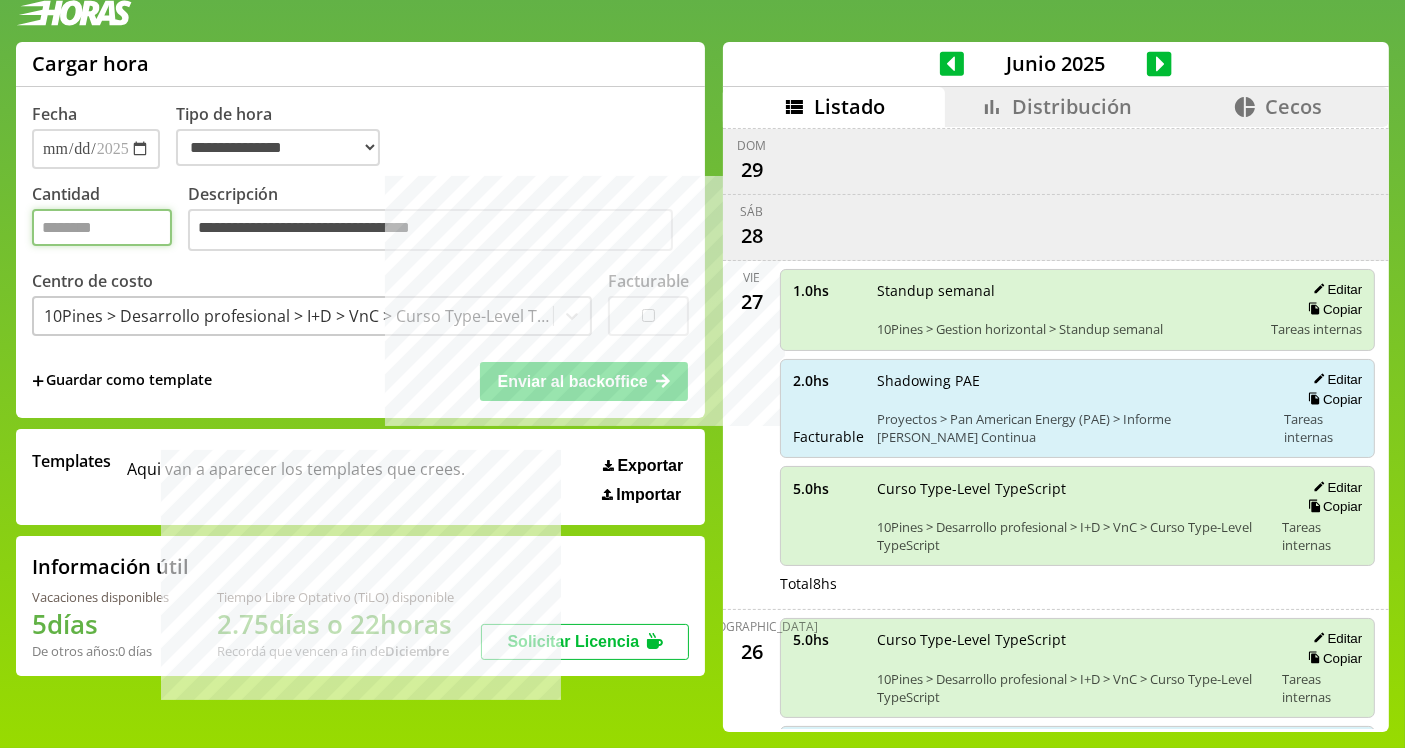 type on "*" 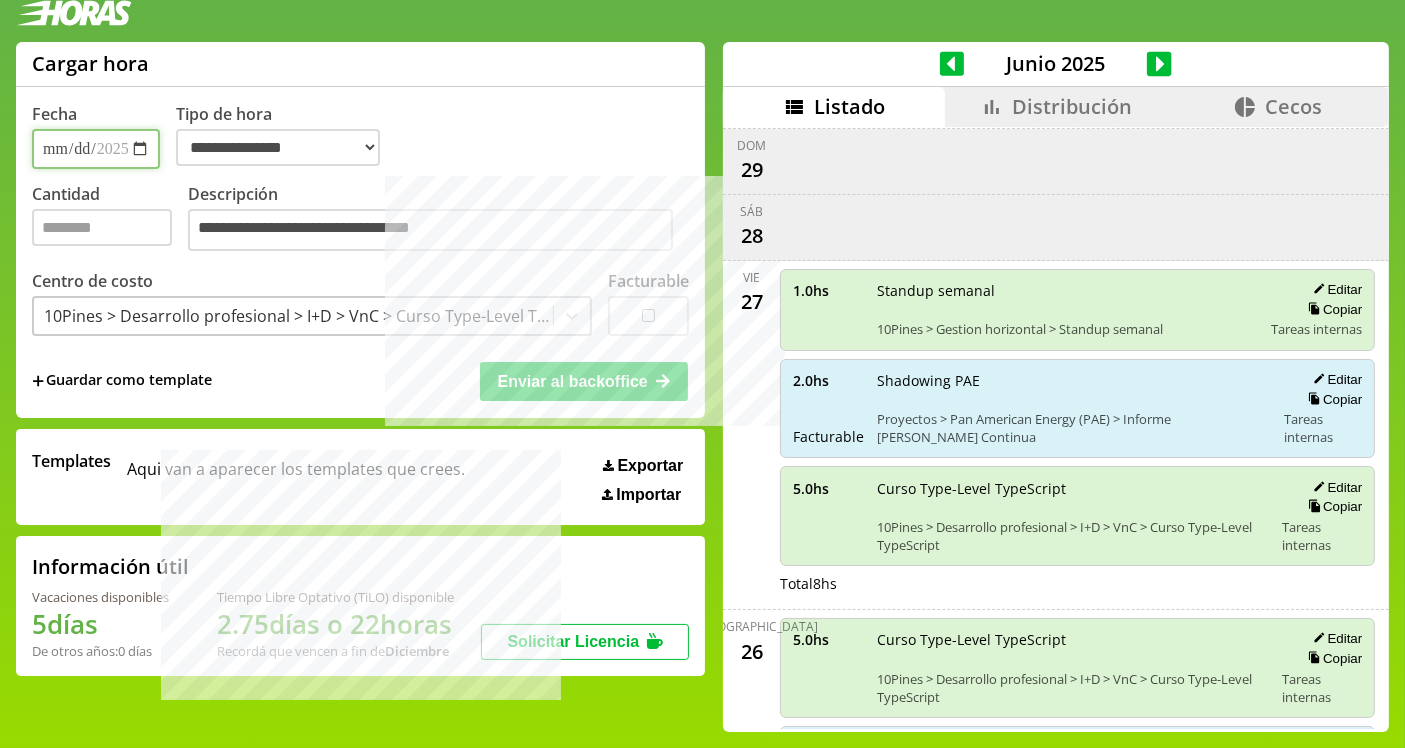 click on "**********" at bounding box center (96, 149) 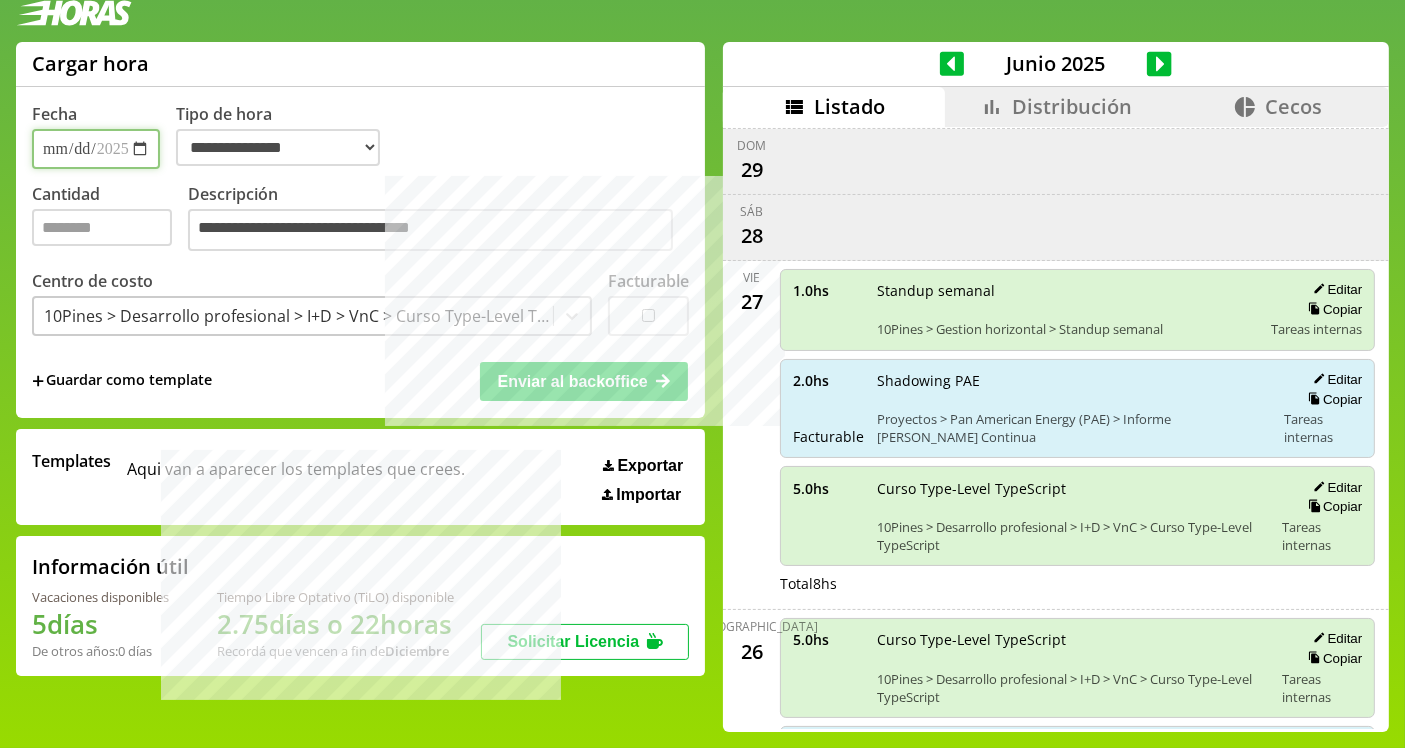type on "**********" 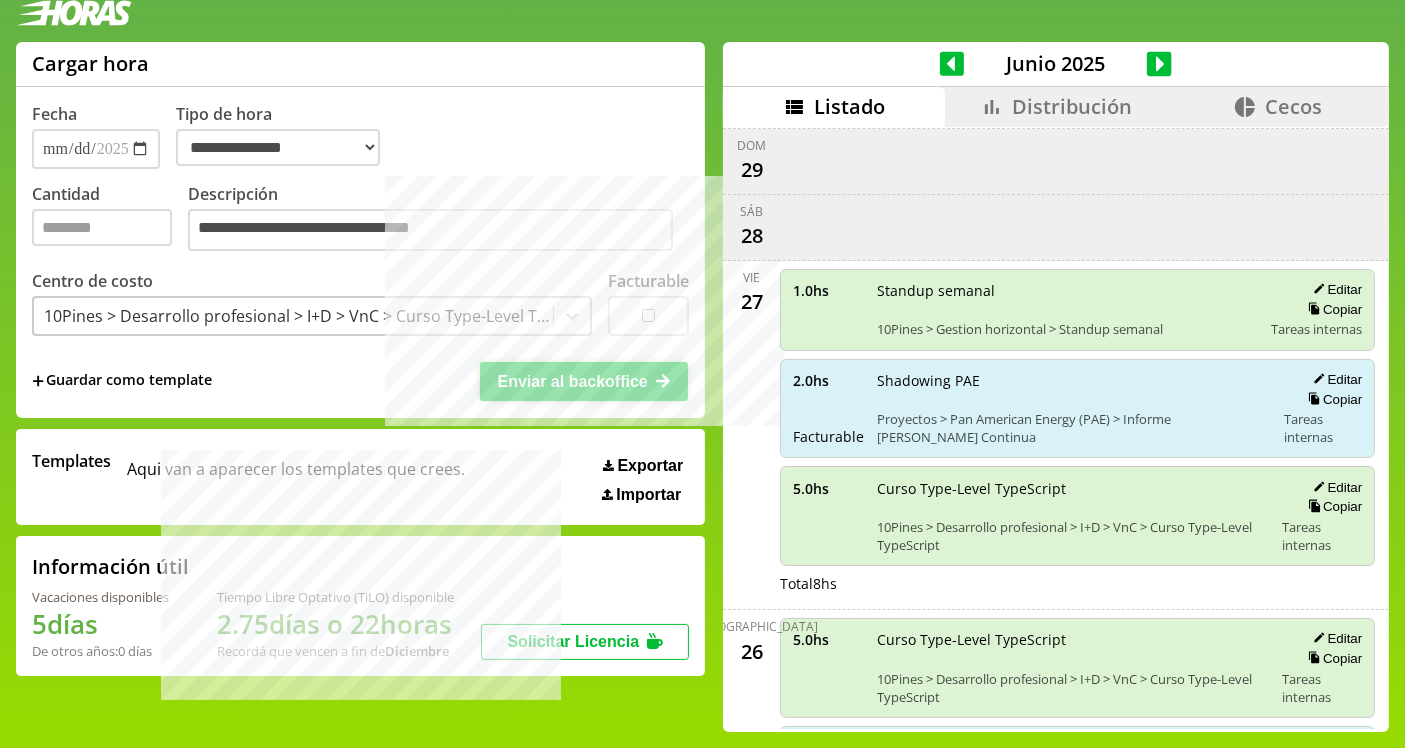 click on "Enviar al backoffice" at bounding box center [573, 381] 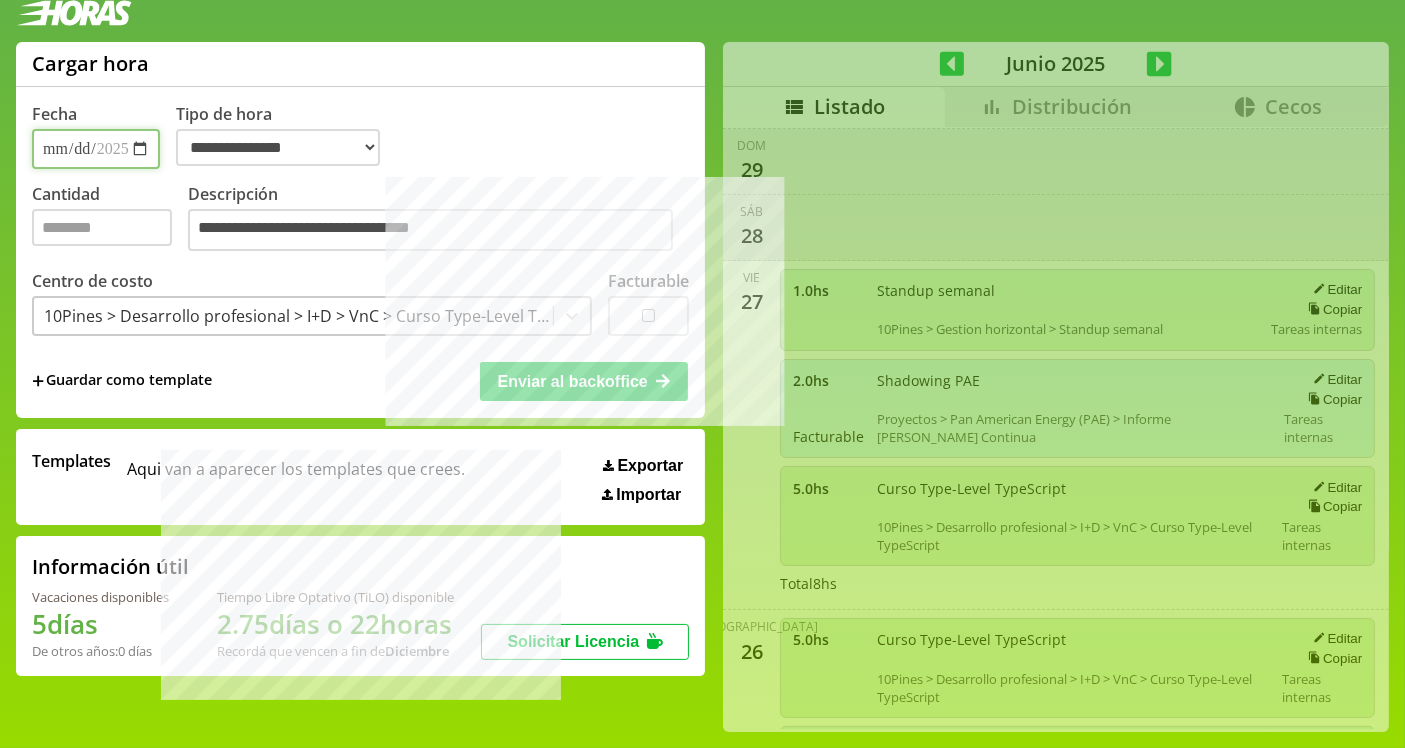 select on "**********" 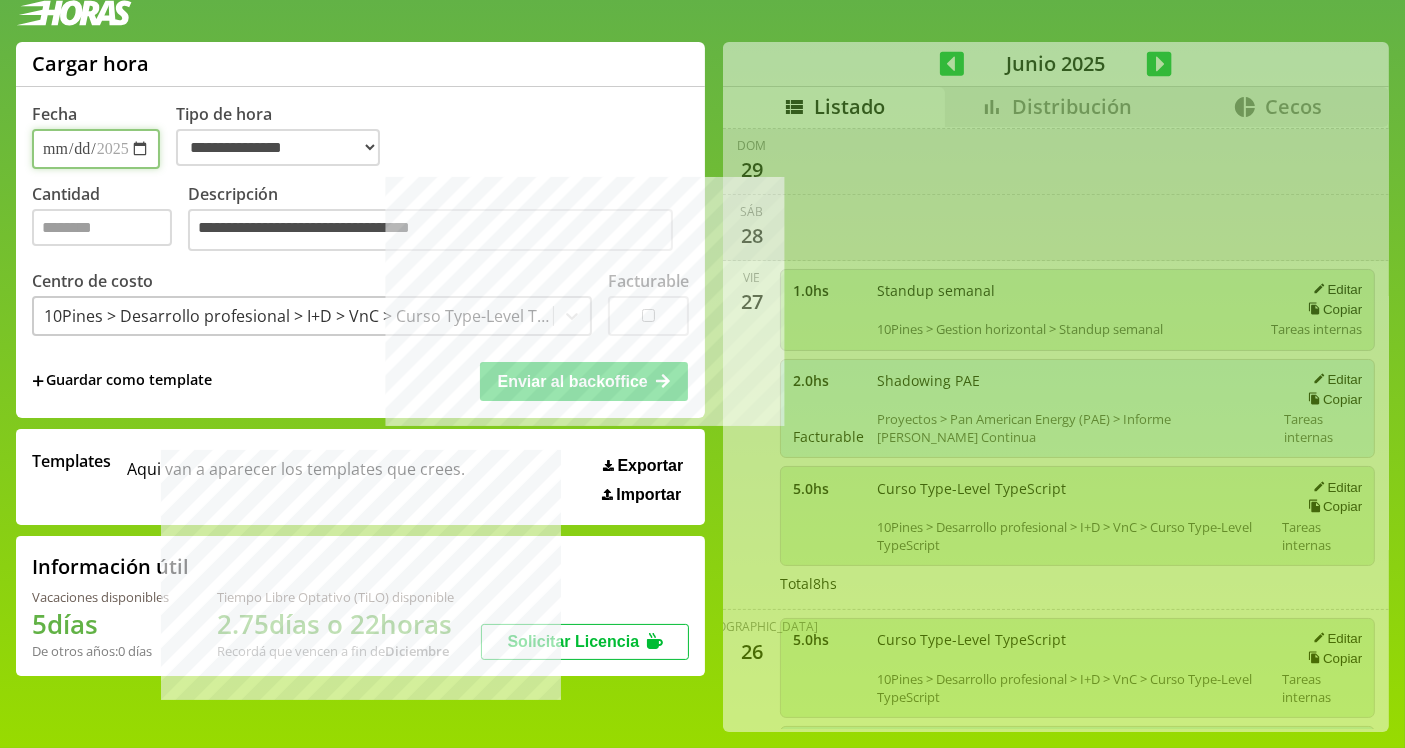 type 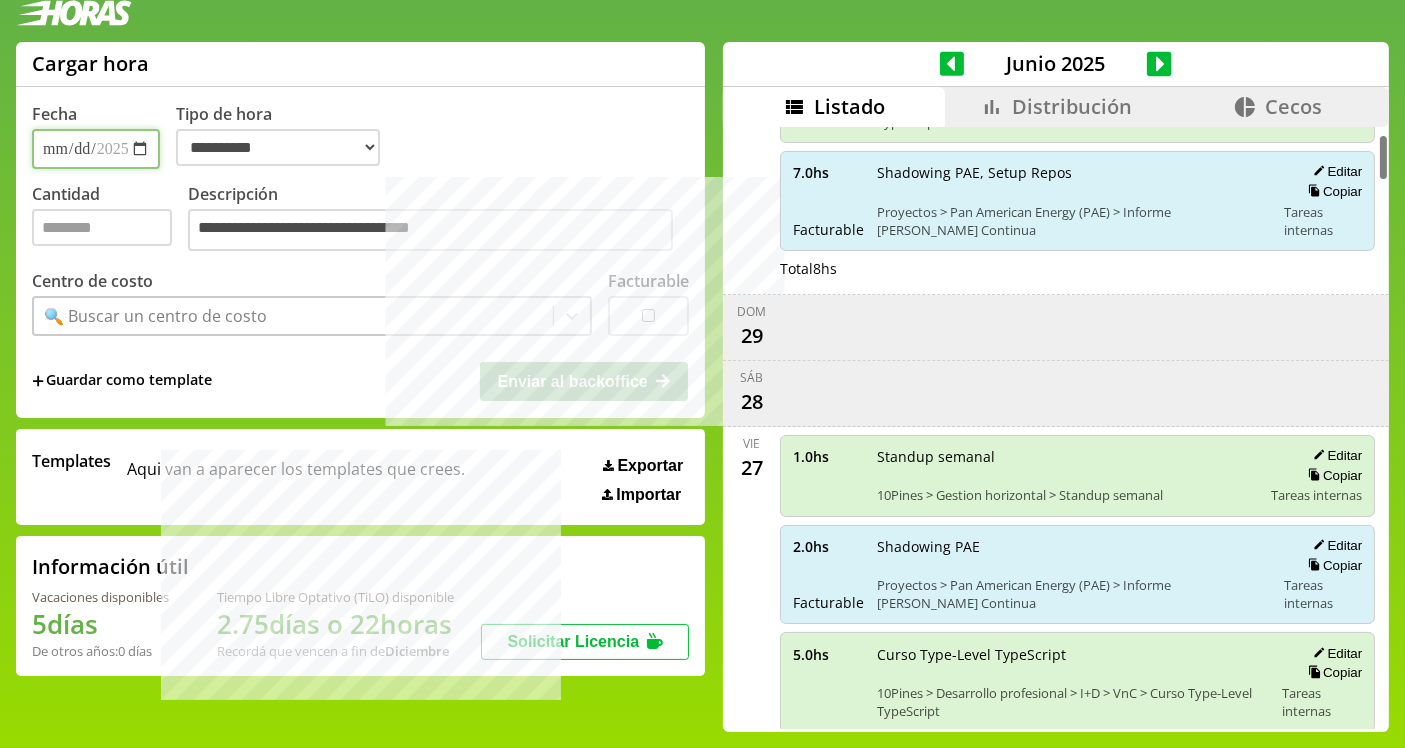scroll, scrollTop: 0, scrollLeft: 0, axis: both 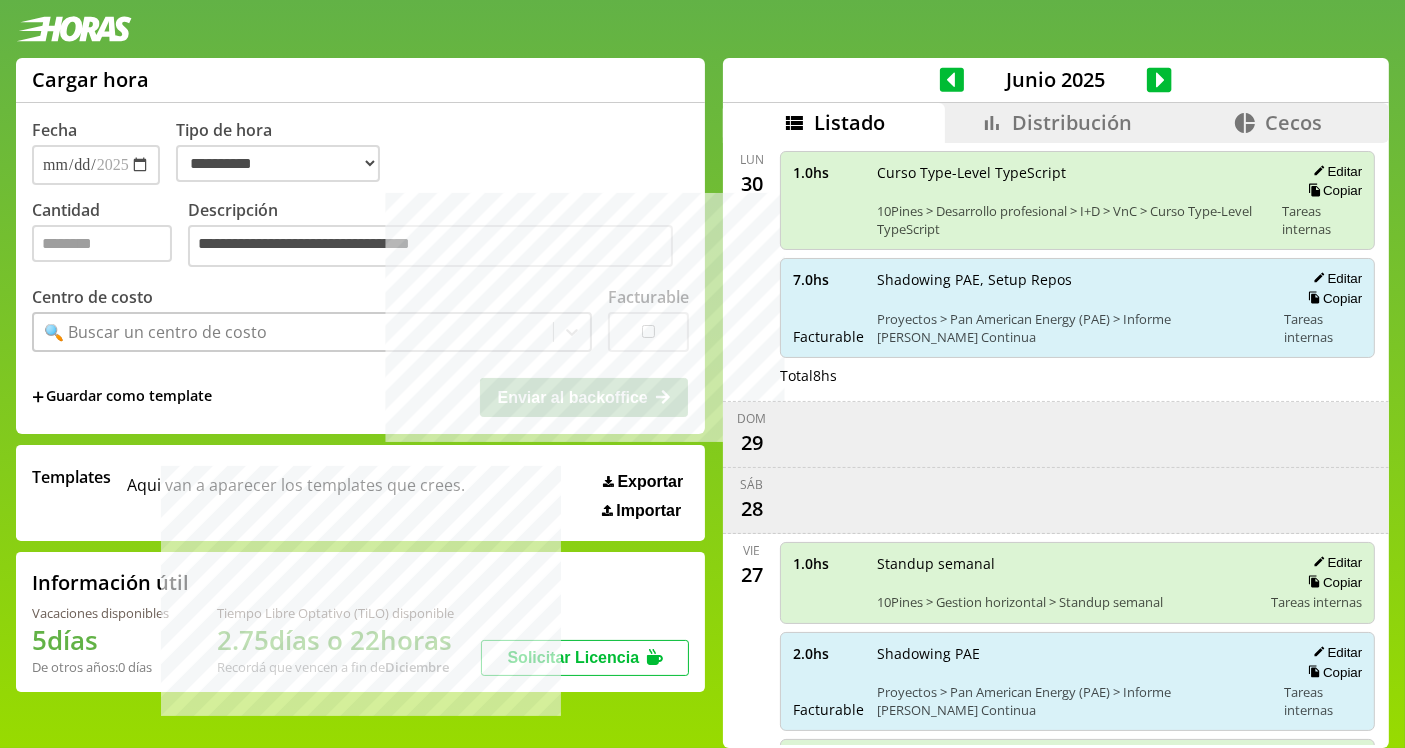 click 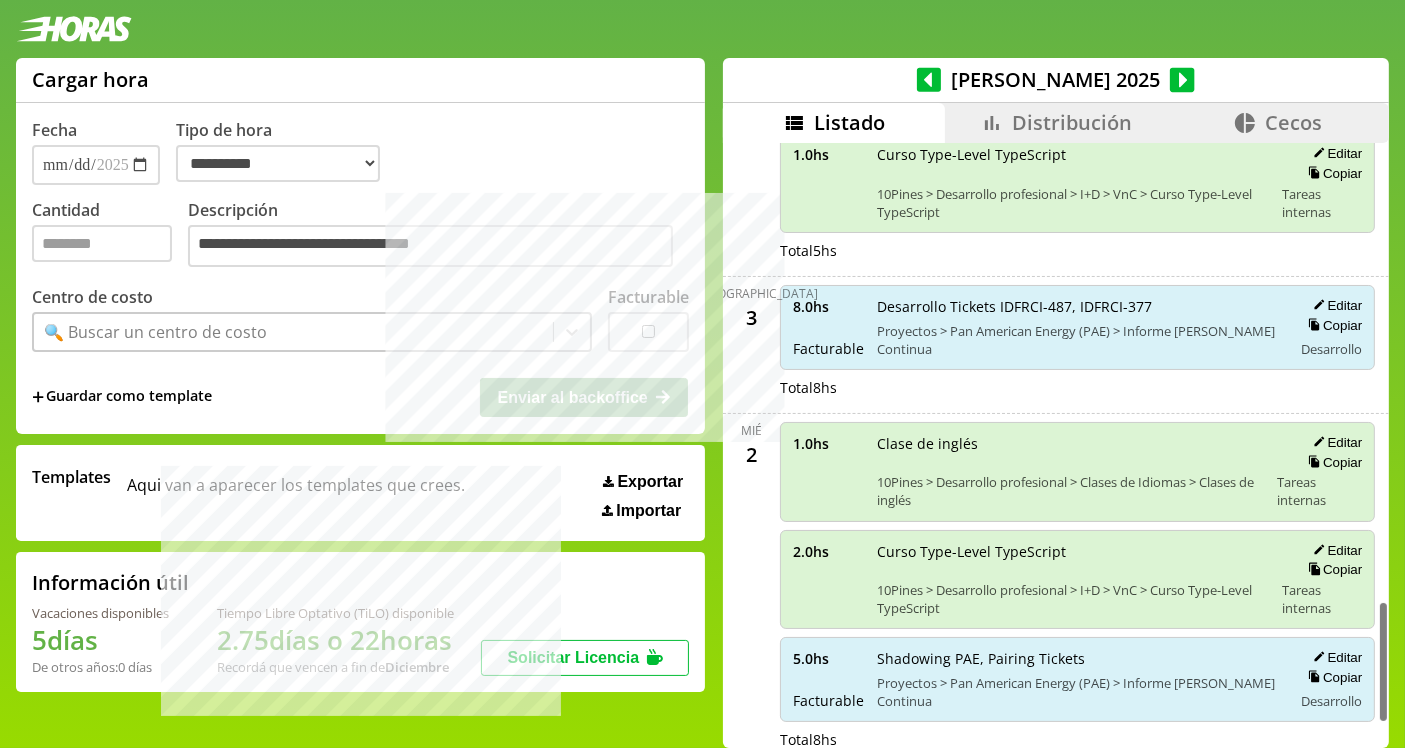 scroll, scrollTop: 2371, scrollLeft: 0, axis: vertical 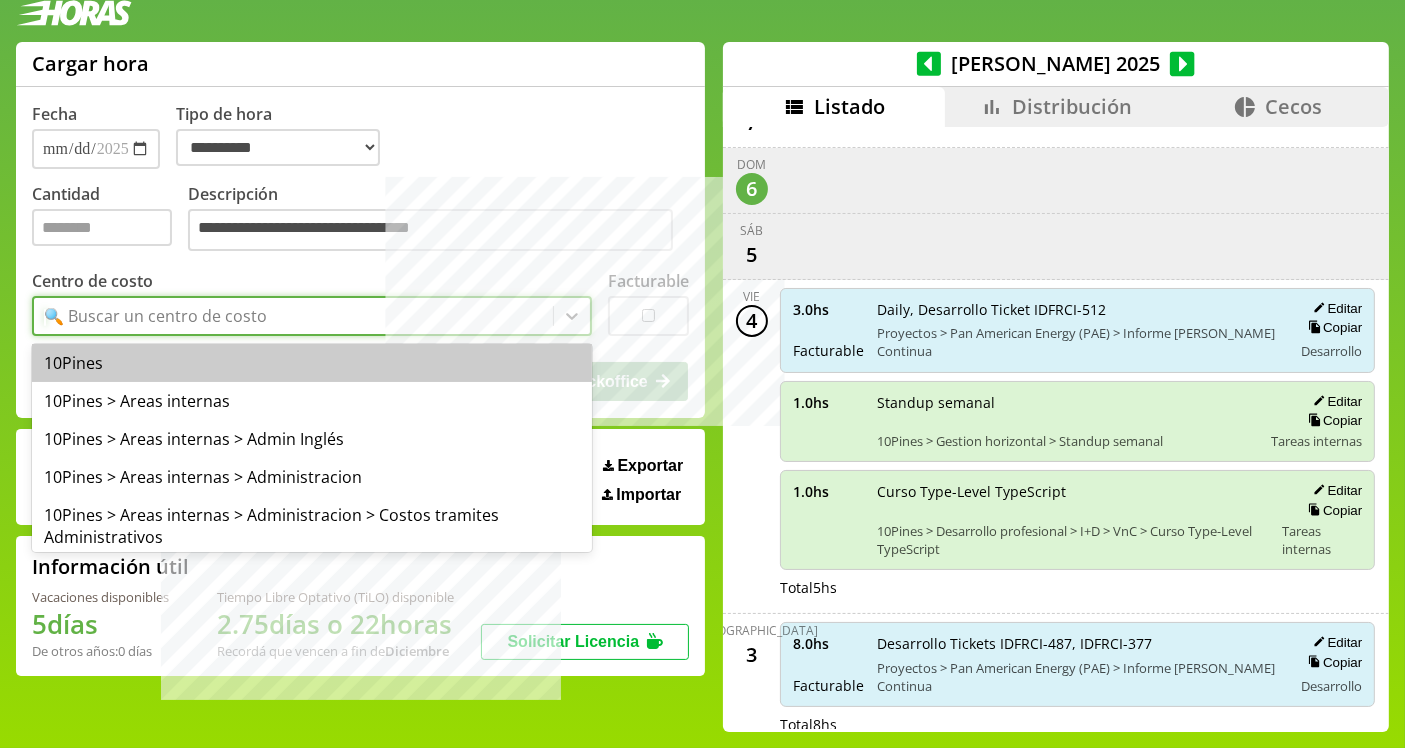 click on "🔍 Buscar un centro de costo" at bounding box center (293, 316) 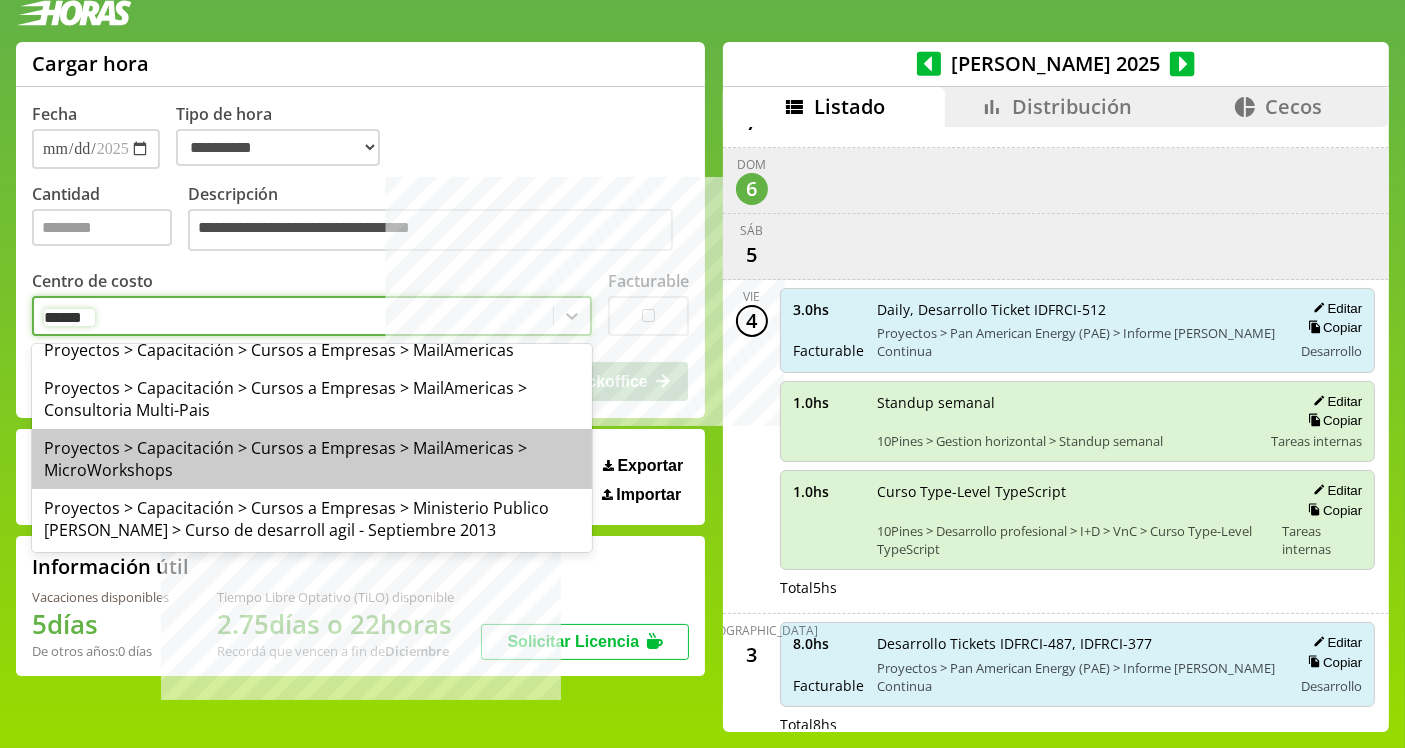 scroll, scrollTop: 547, scrollLeft: 0, axis: vertical 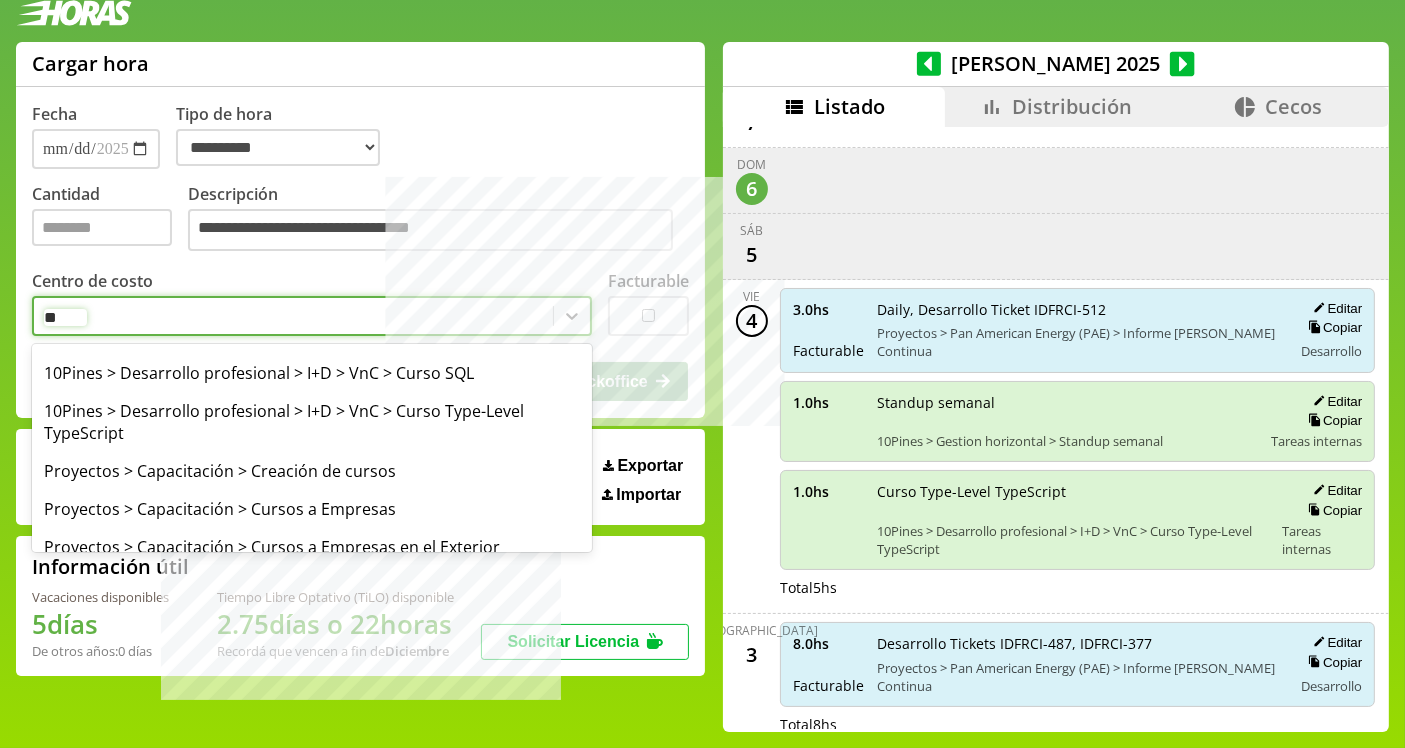 type on "*" 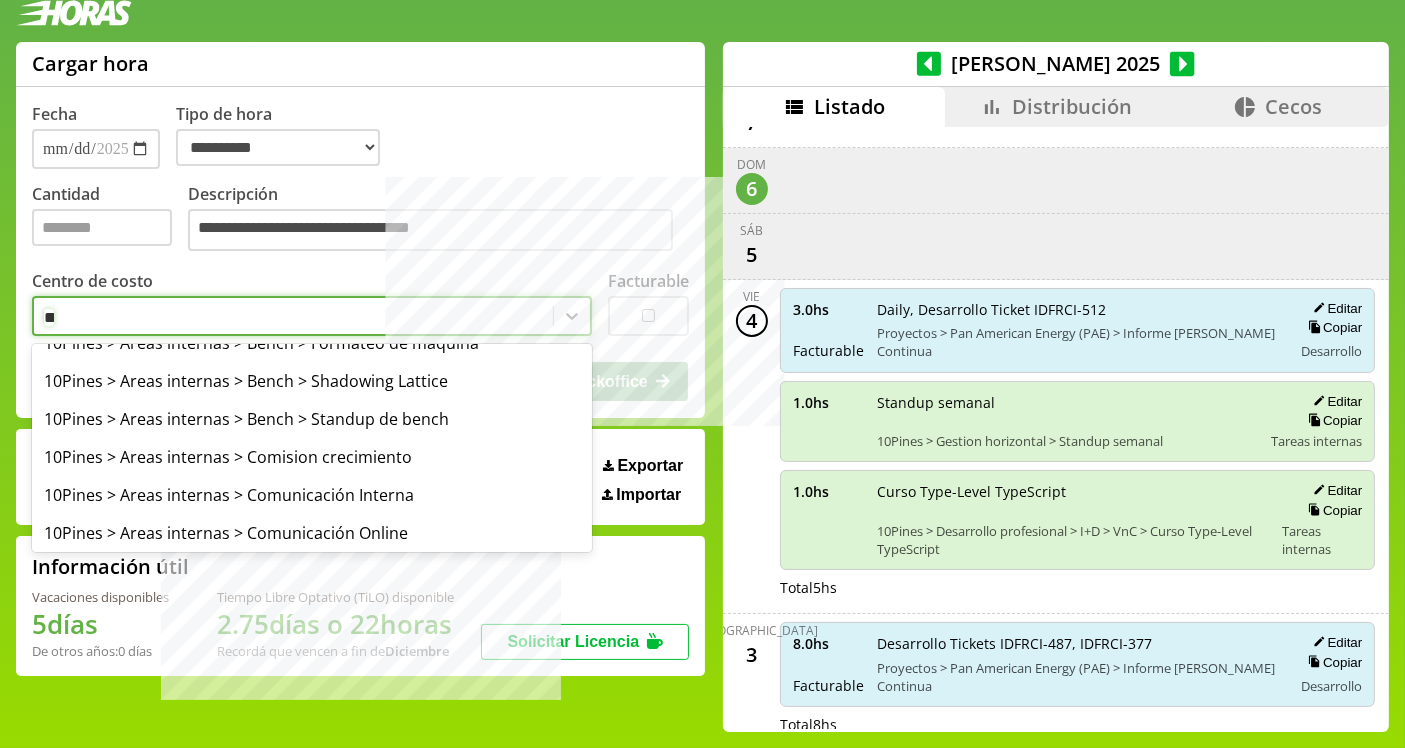 scroll, scrollTop: 22, scrollLeft: 0, axis: vertical 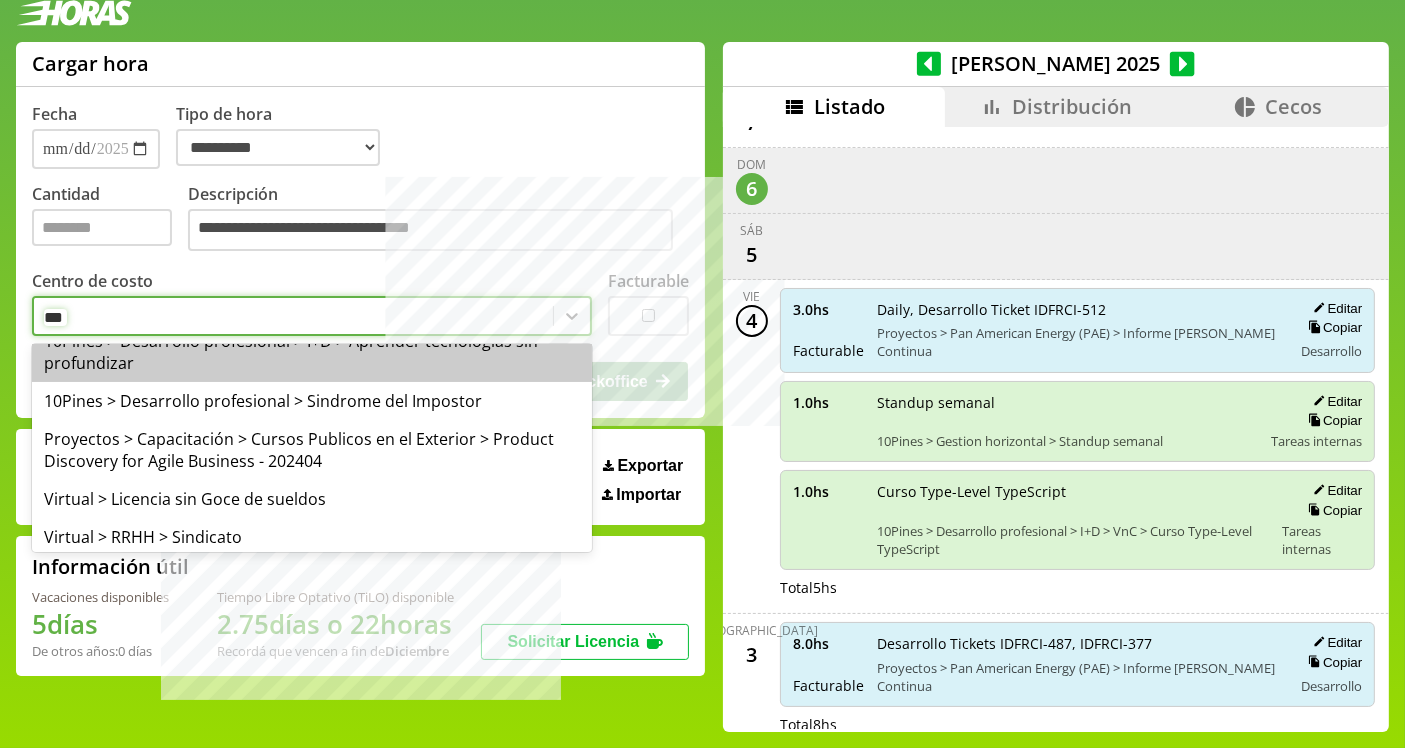 type on "****" 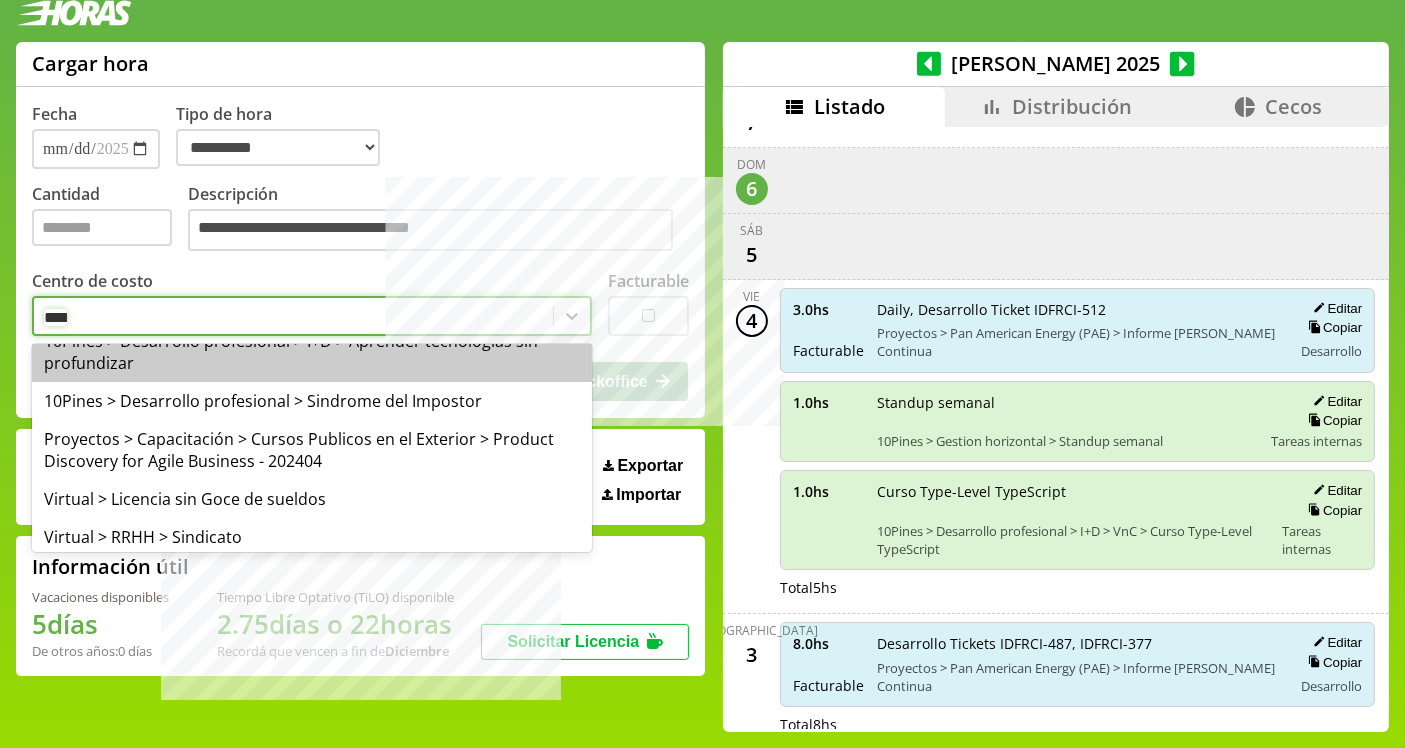 scroll, scrollTop: 0, scrollLeft: 0, axis: both 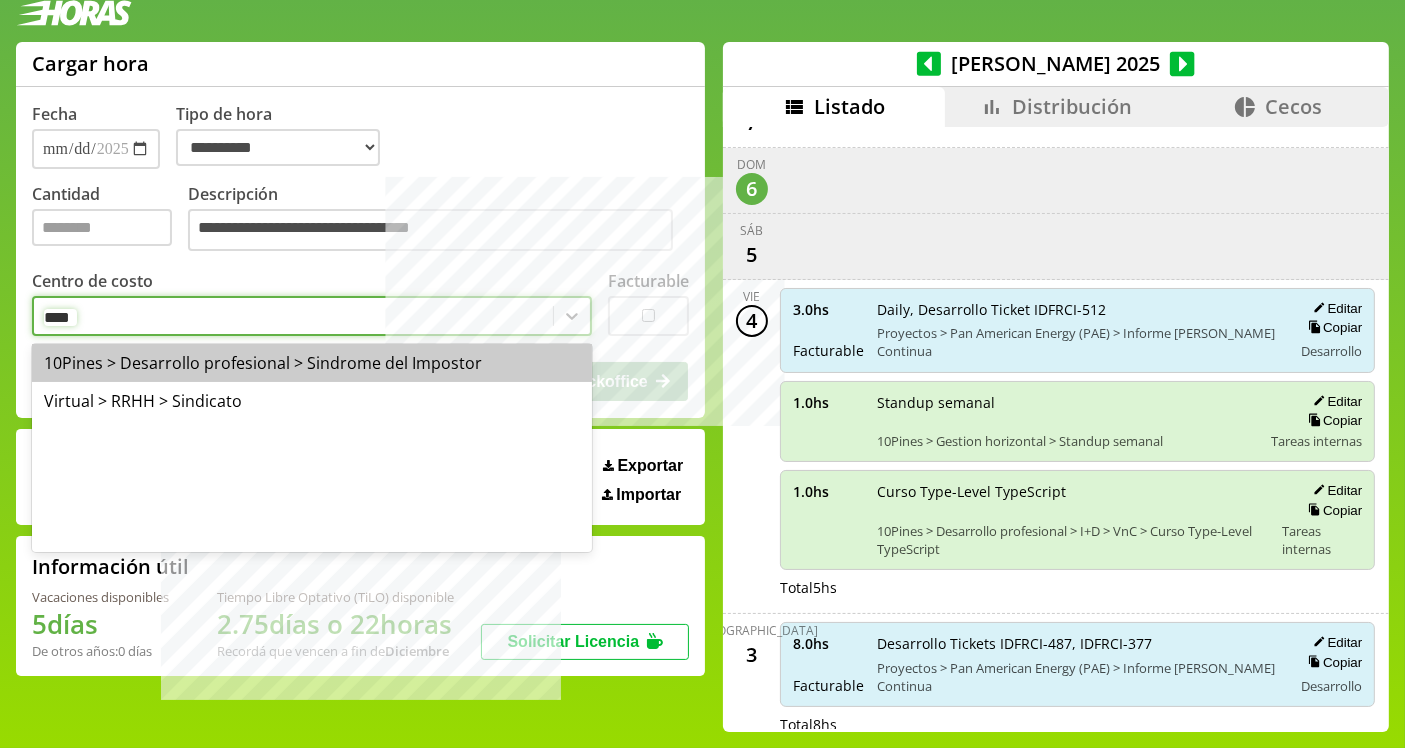 click on "10Pines > Desarrollo profesional > Sindrome del Impostor" at bounding box center (312, 363) 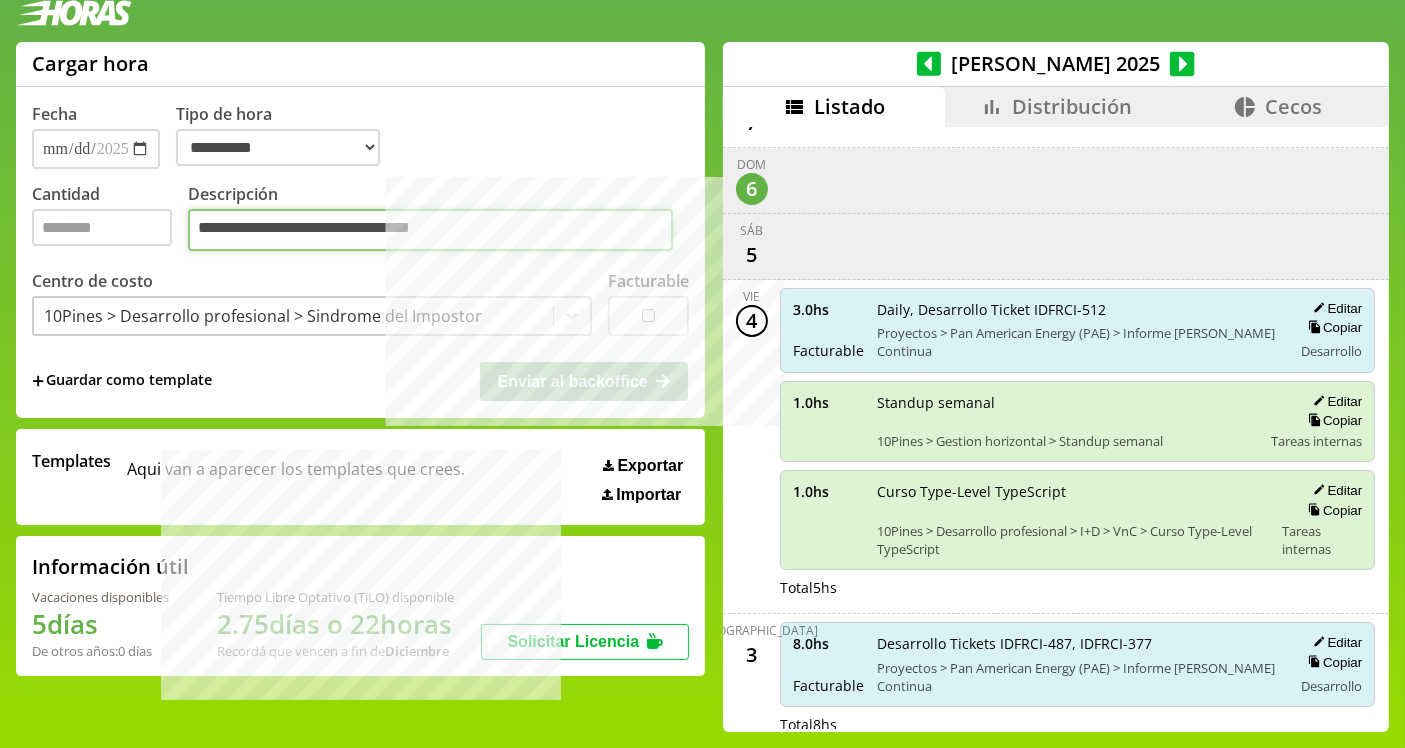 click on "**********" at bounding box center (430, 230) 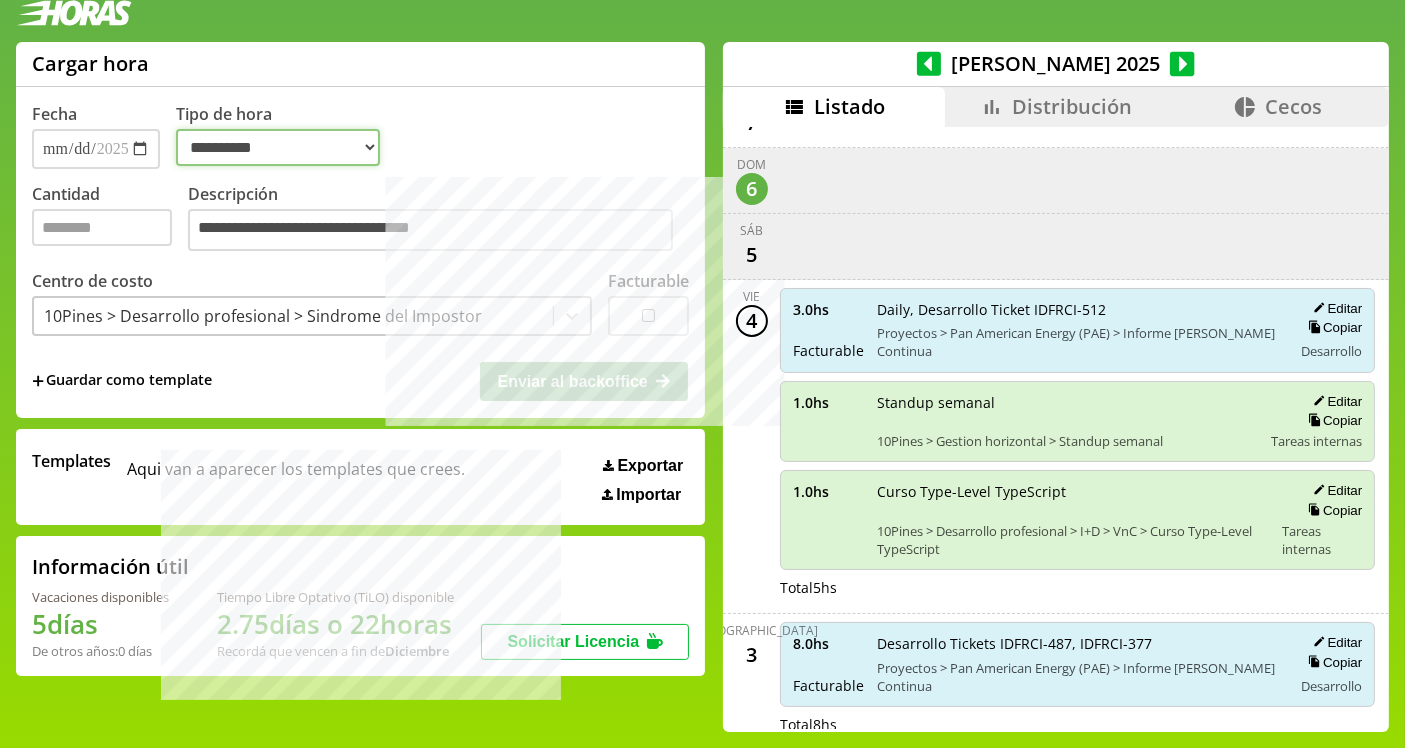 click on "**********" at bounding box center (278, 147) 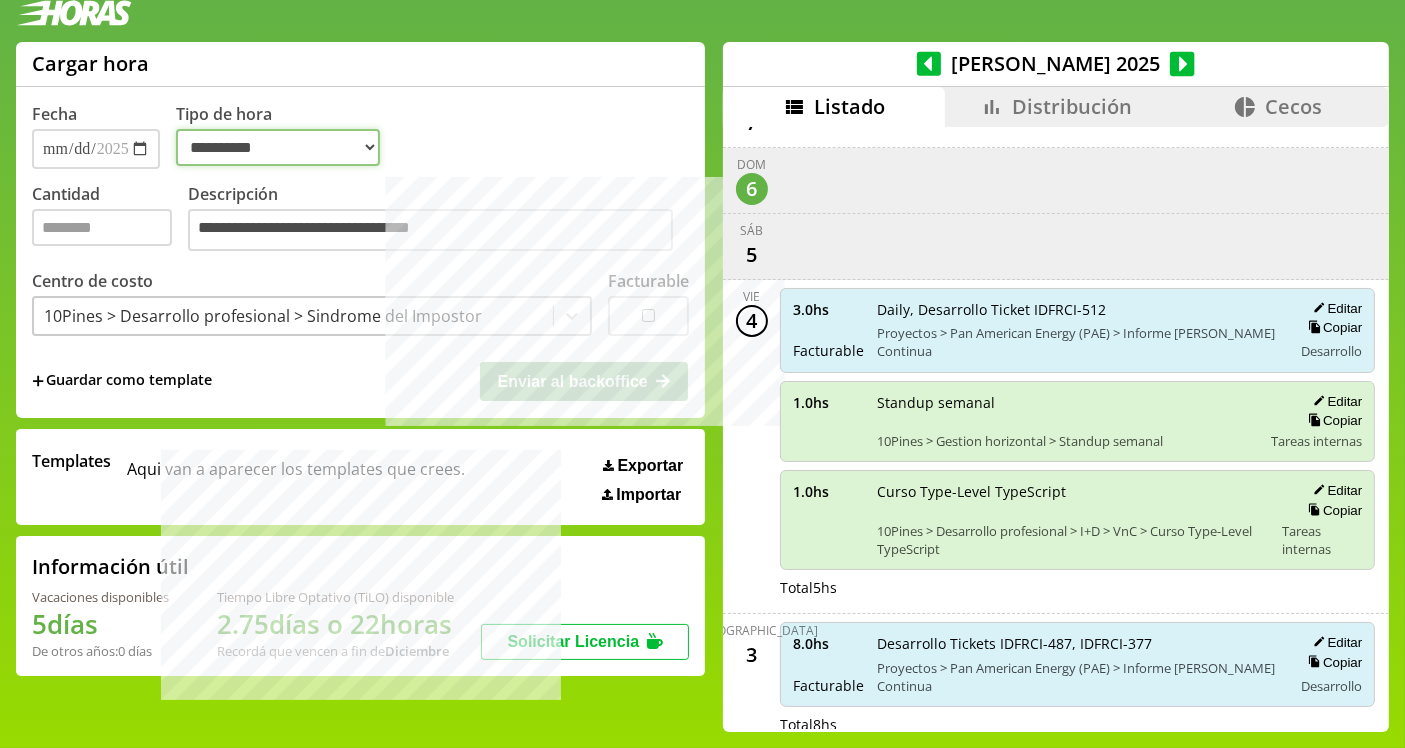 select on "**********" 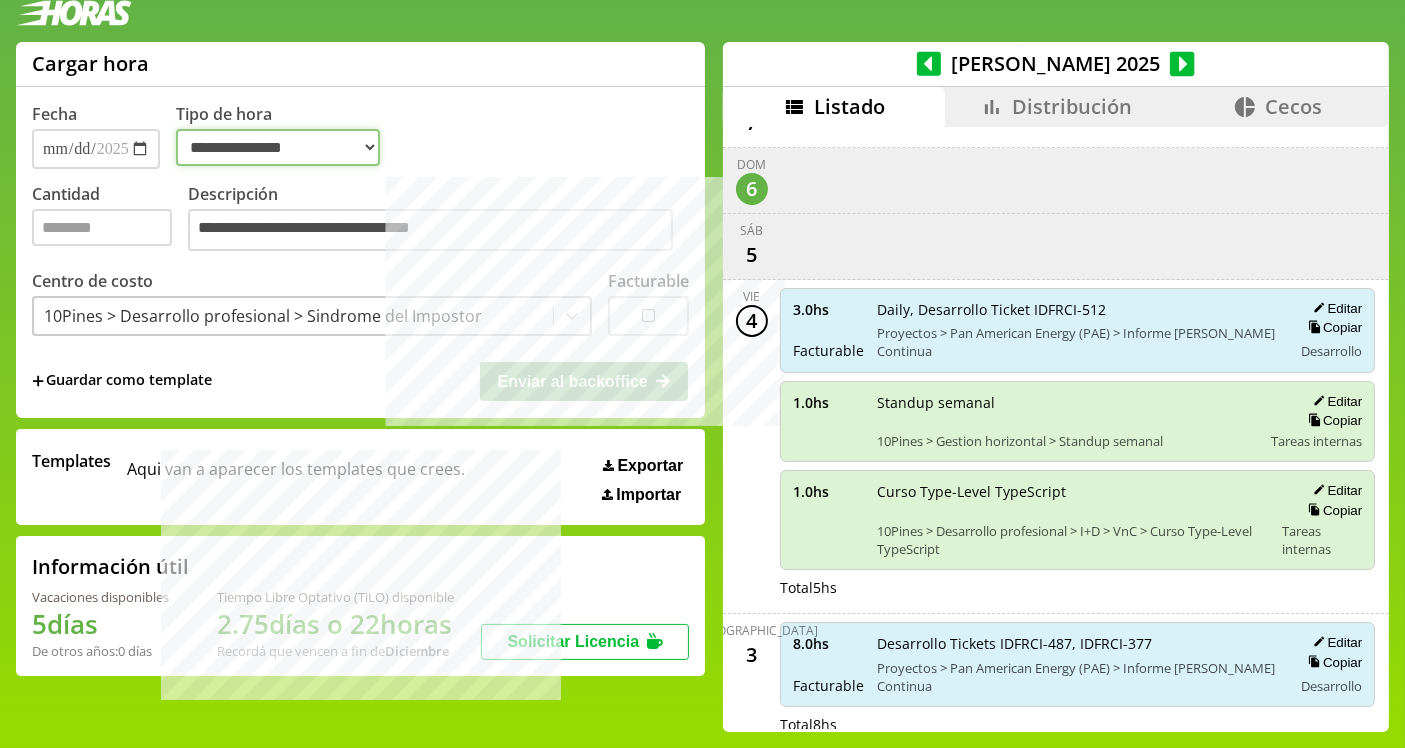 click on "**********" at bounding box center [278, 147] 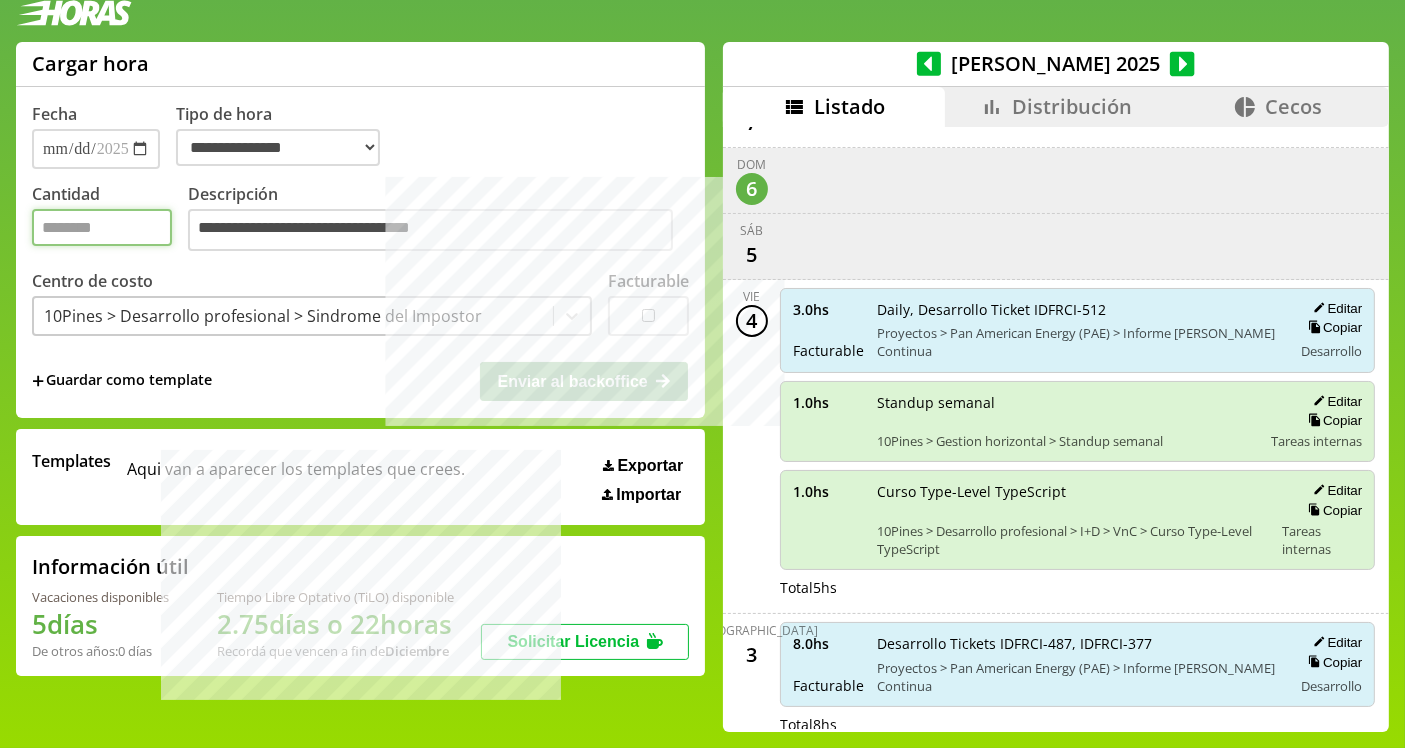 click on "Cantidad" at bounding box center [102, 227] 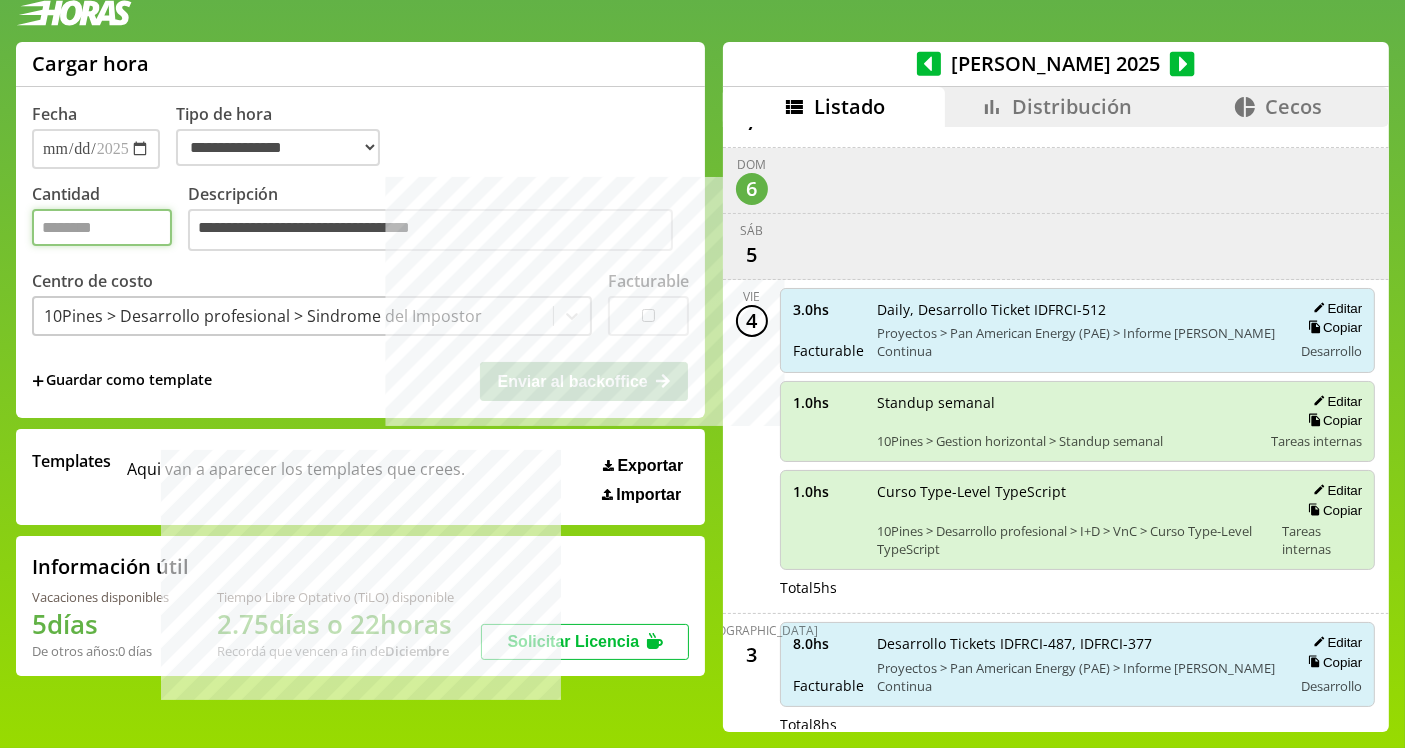 type on "*" 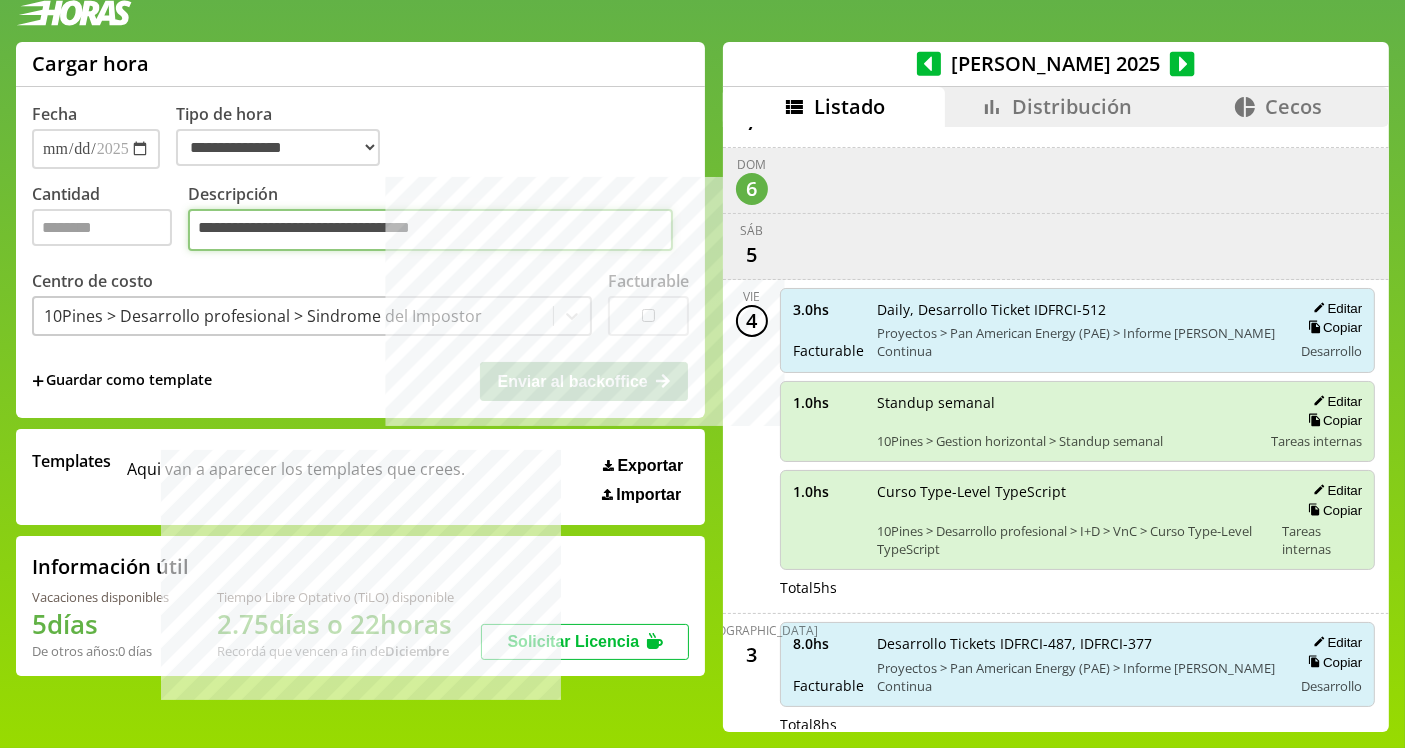 click on "**********" at bounding box center [430, 230] 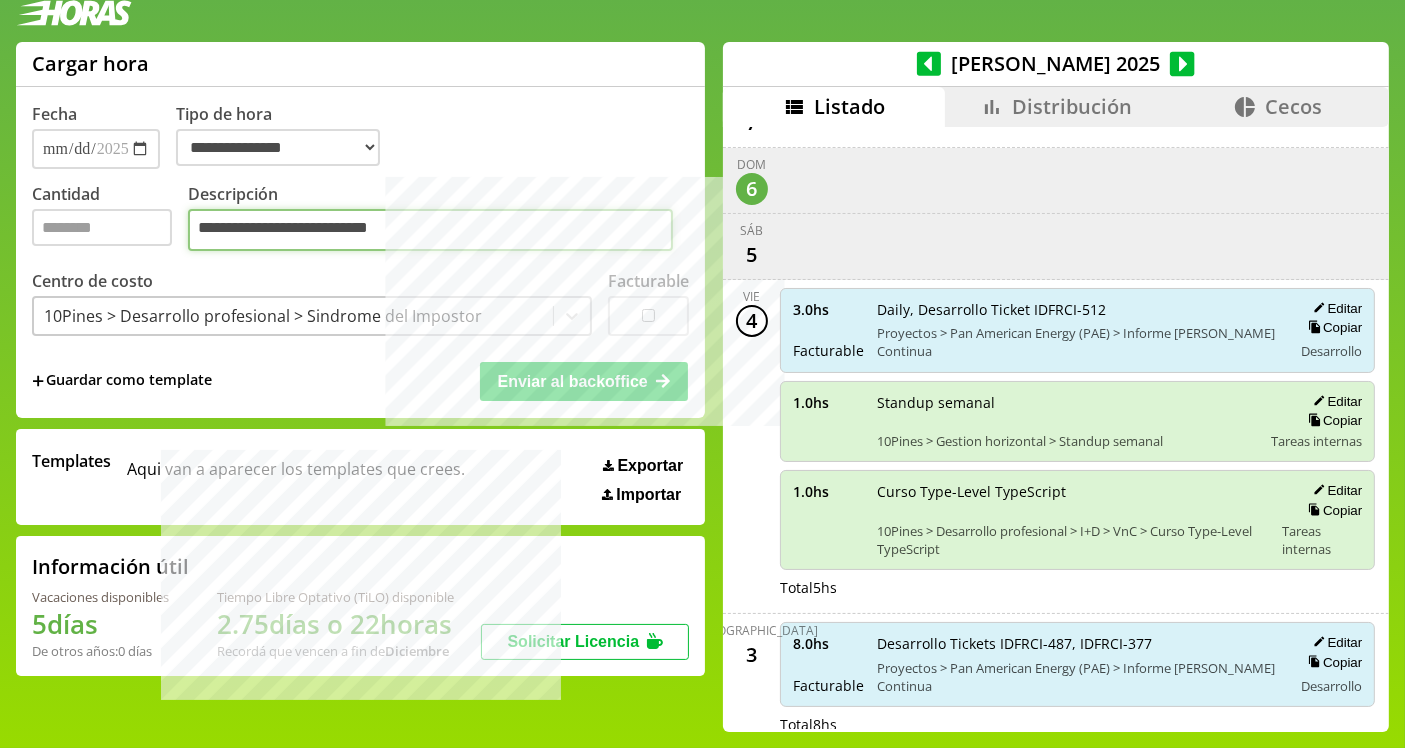 type on "**********" 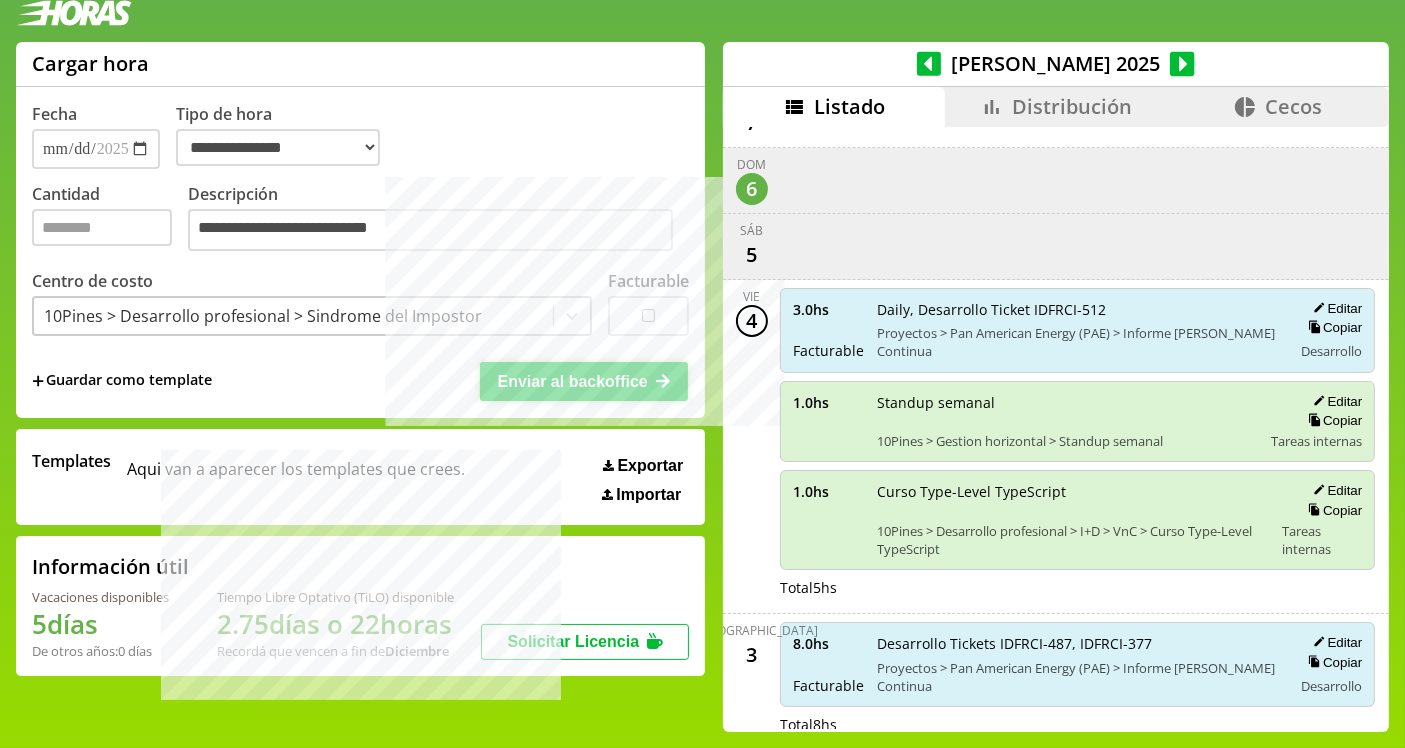 click on "Enviar al backoffice" at bounding box center (573, 381) 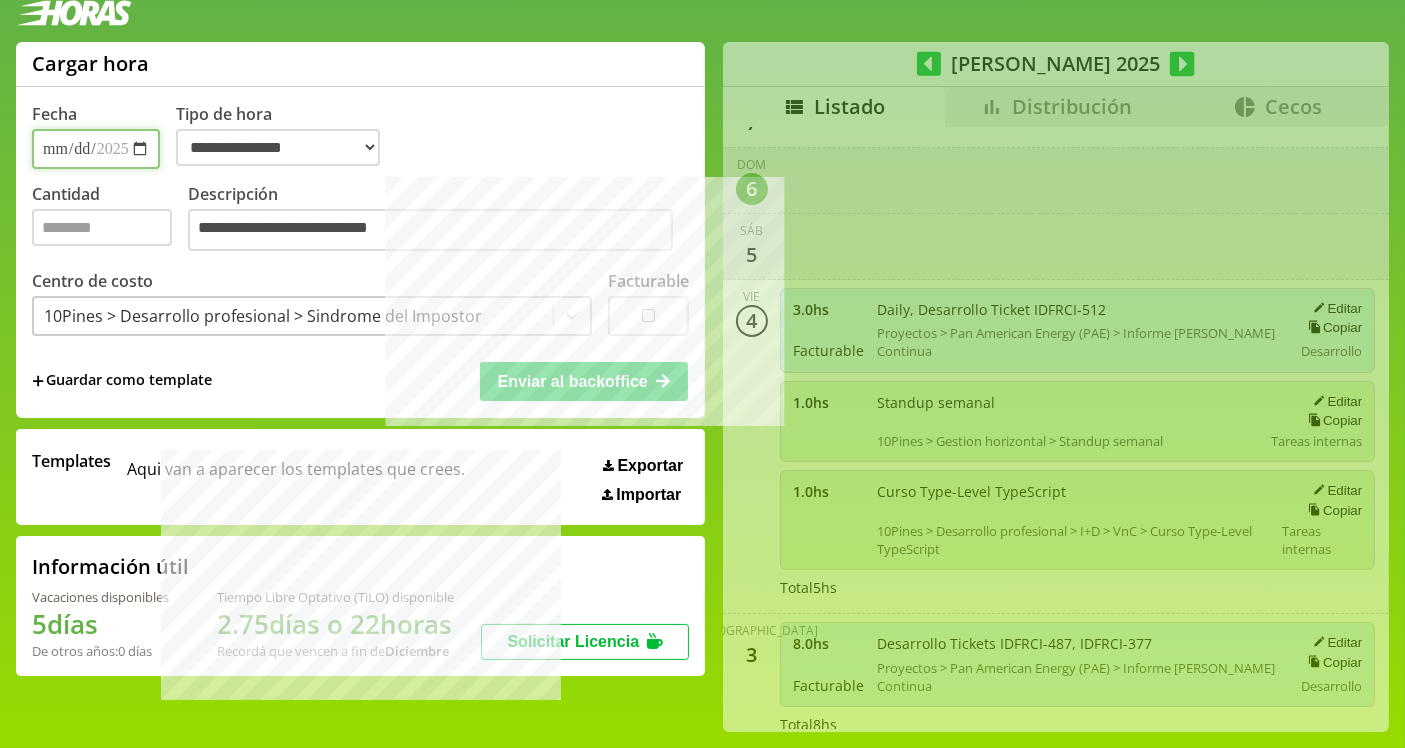 select on "**********" 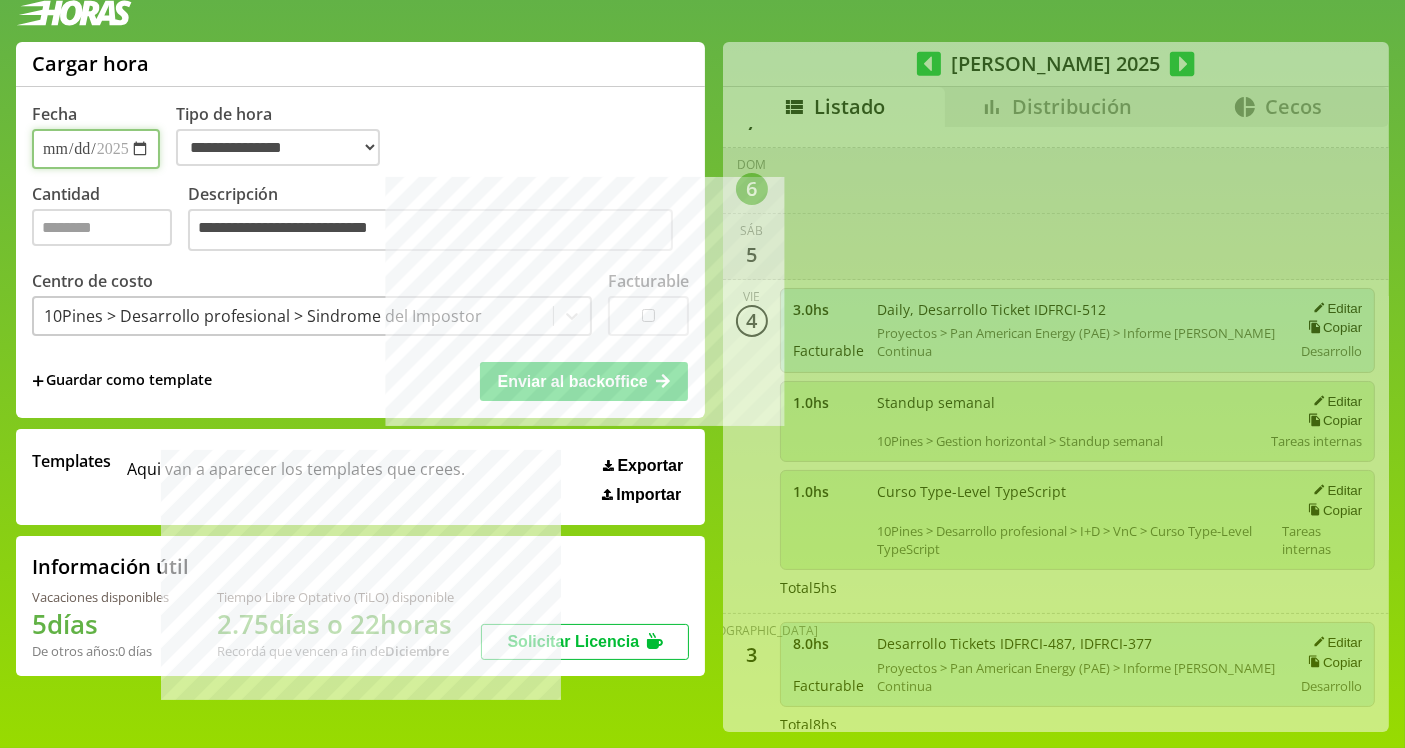 type 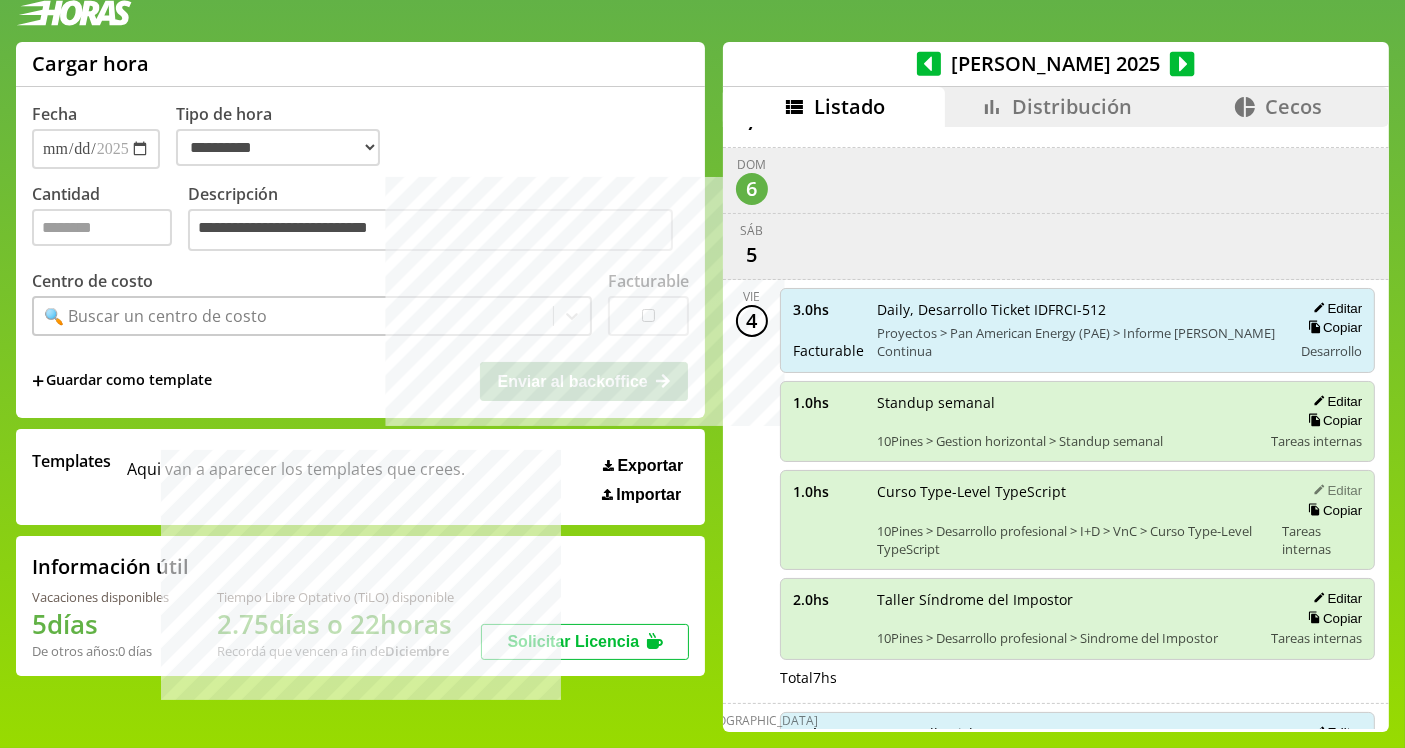click on "Editar" at bounding box center [1334, 490] 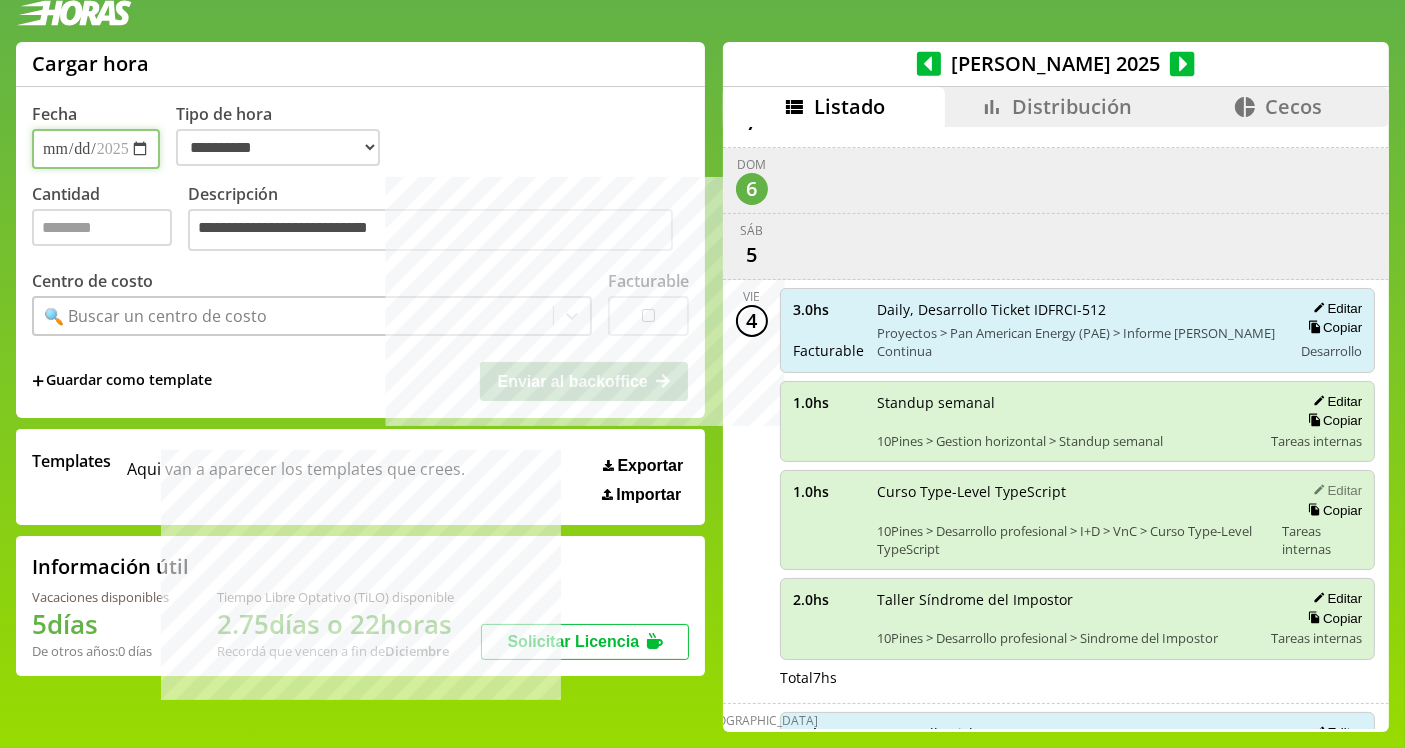 select on "**********" 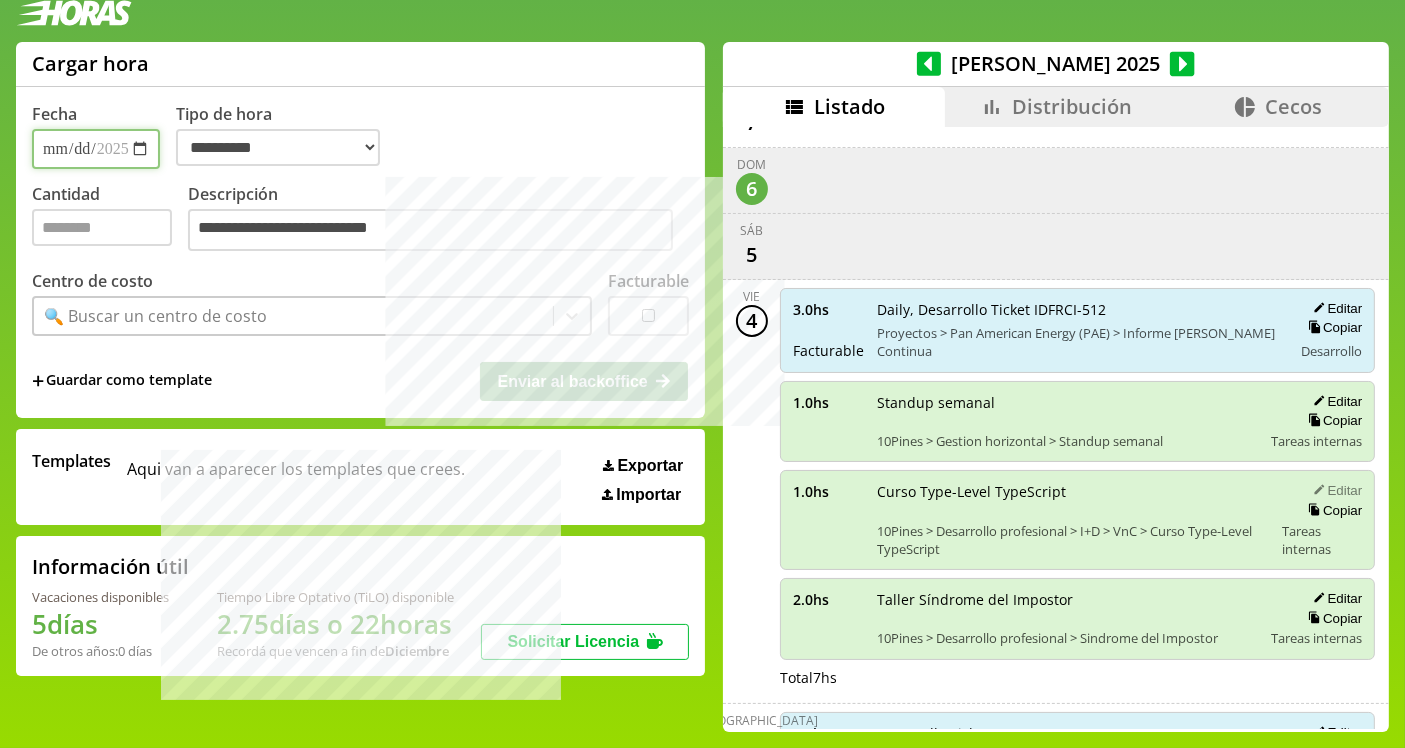 type on "*" 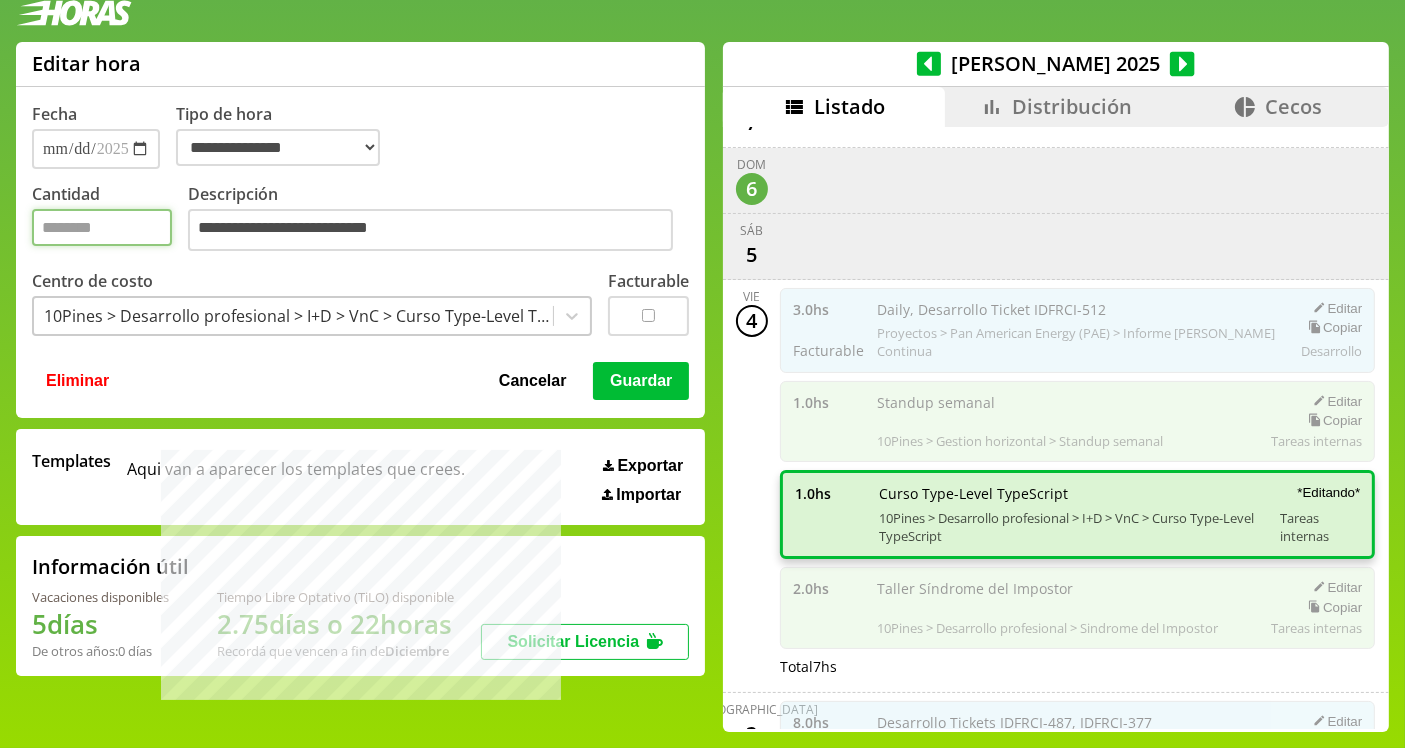 click on "*" at bounding box center (102, 227) 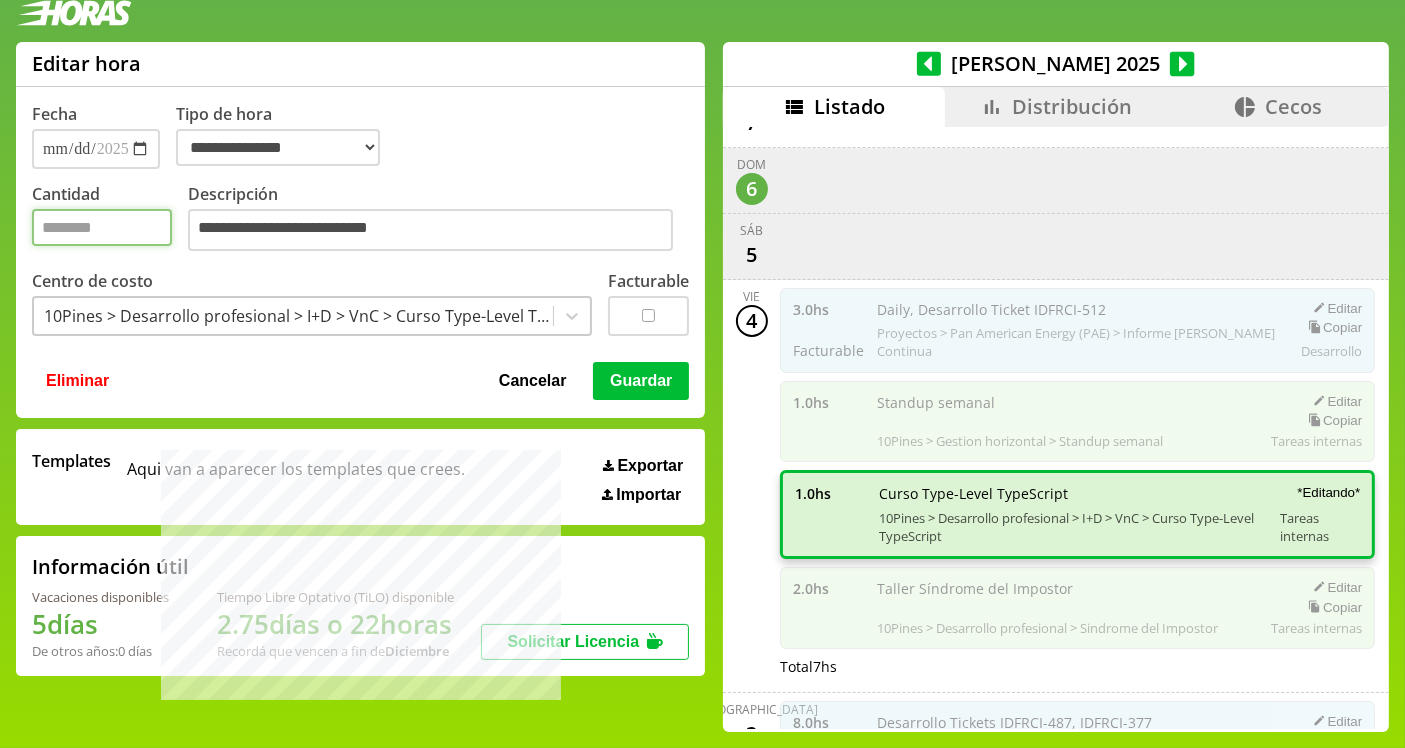 type on "***" 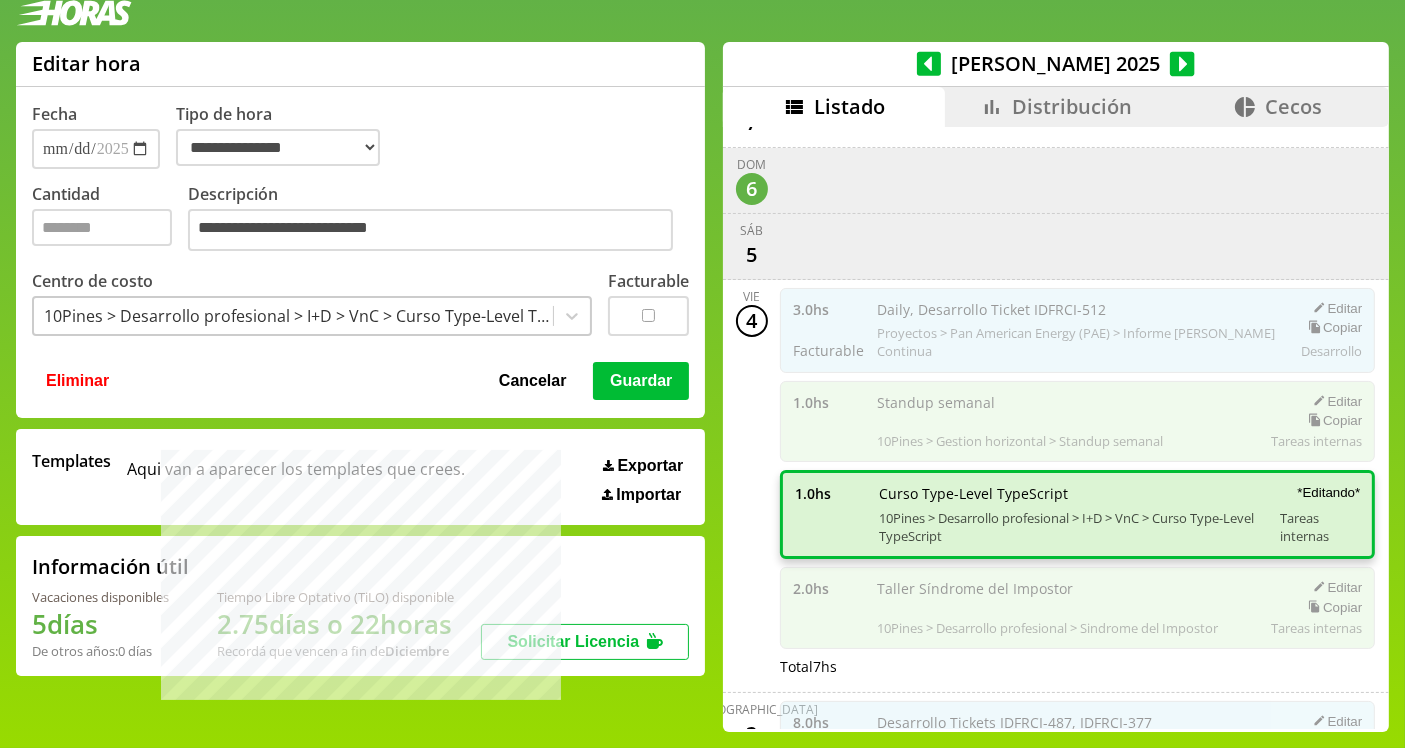 click on "Guardar" at bounding box center [641, 381] 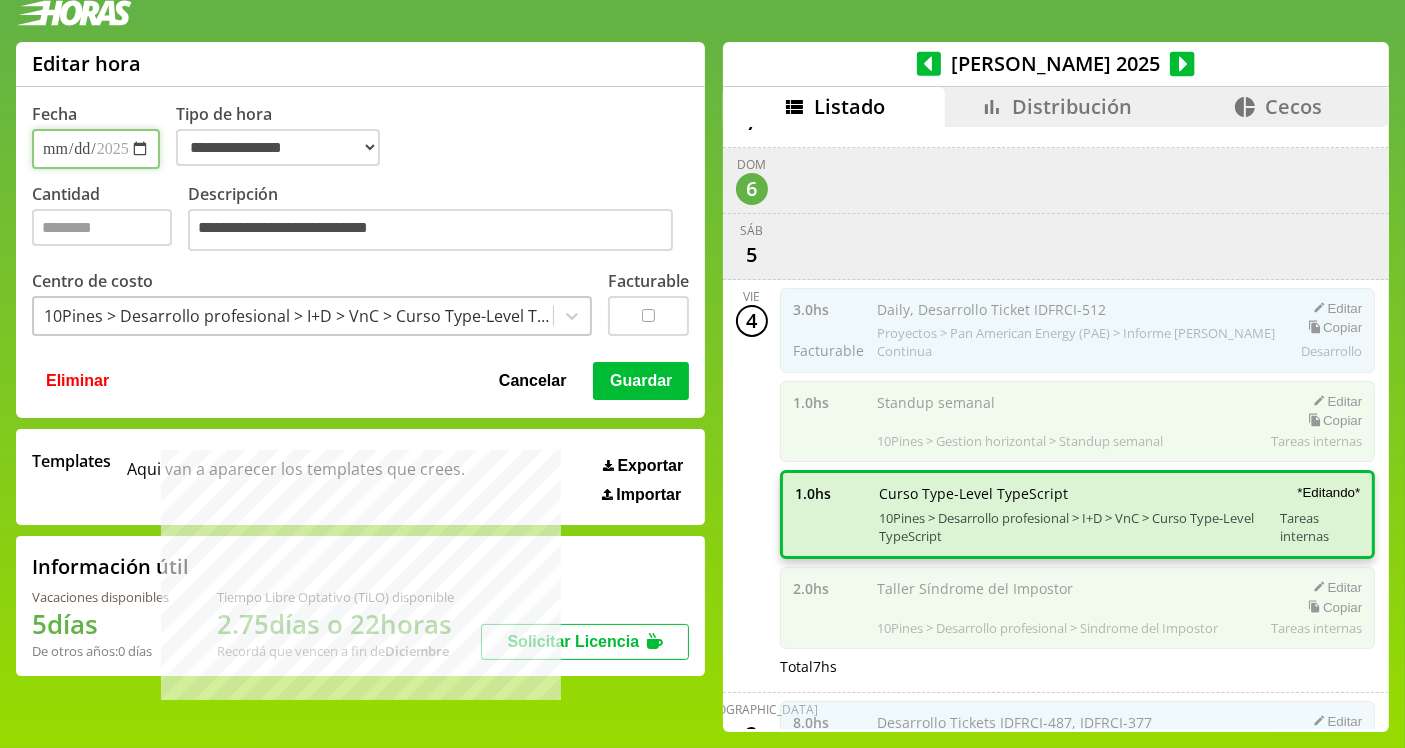 select on "**********" 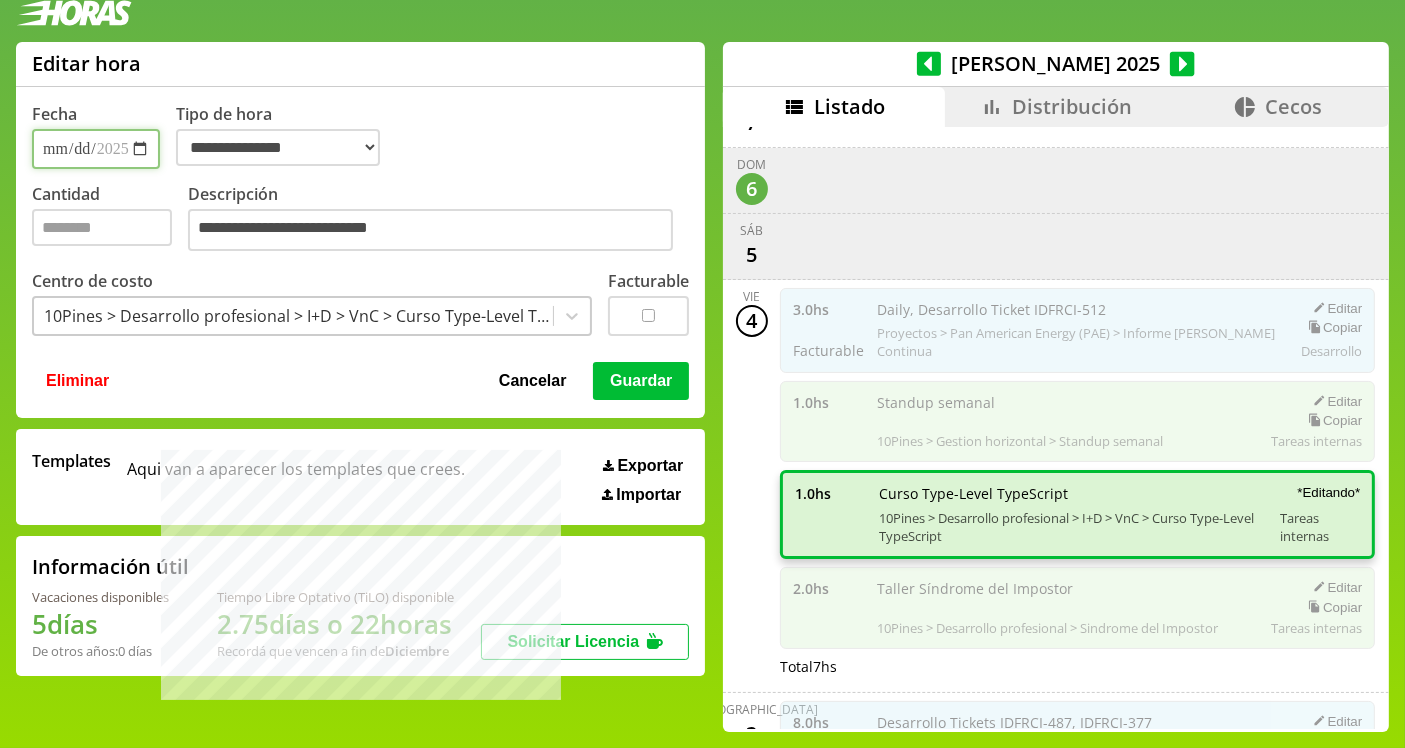 type 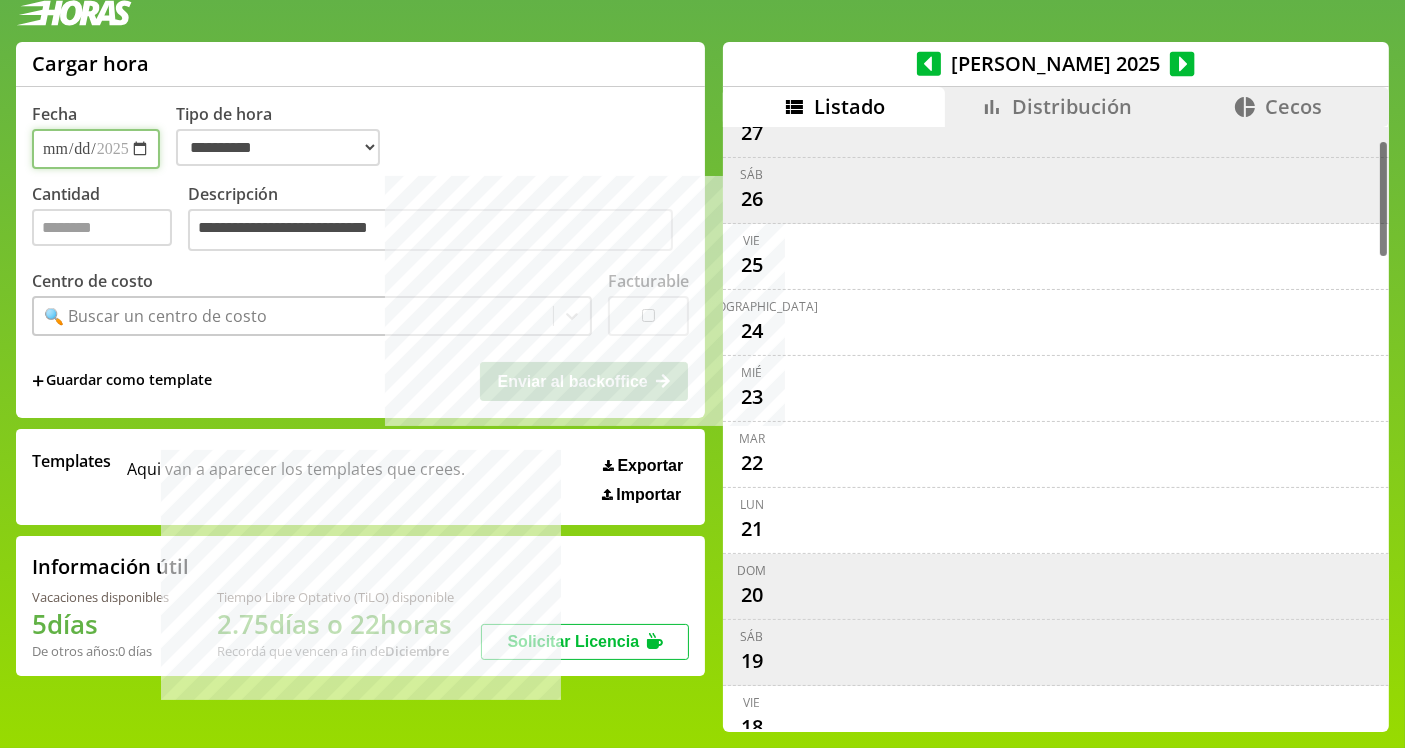 scroll, scrollTop: 0, scrollLeft: 0, axis: both 